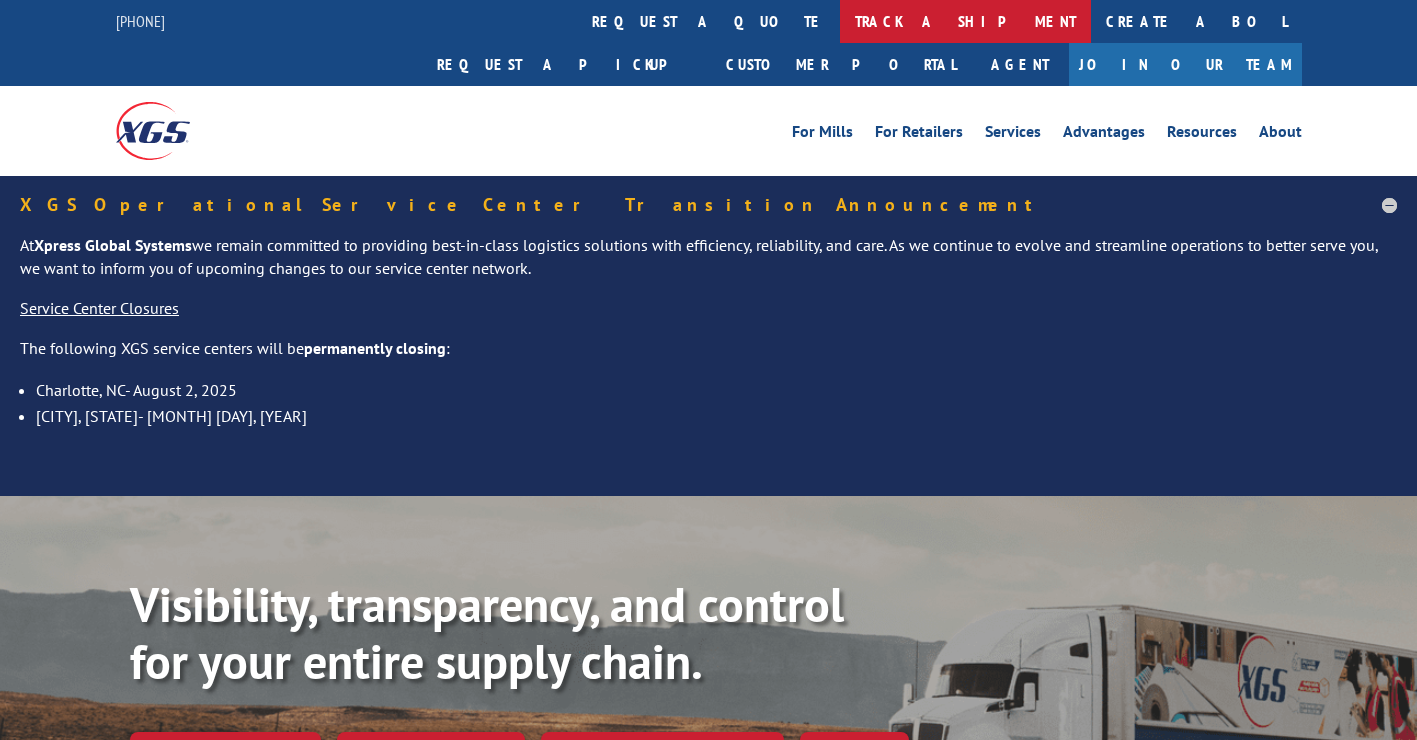 scroll, scrollTop: 0, scrollLeft: 0, axis: both 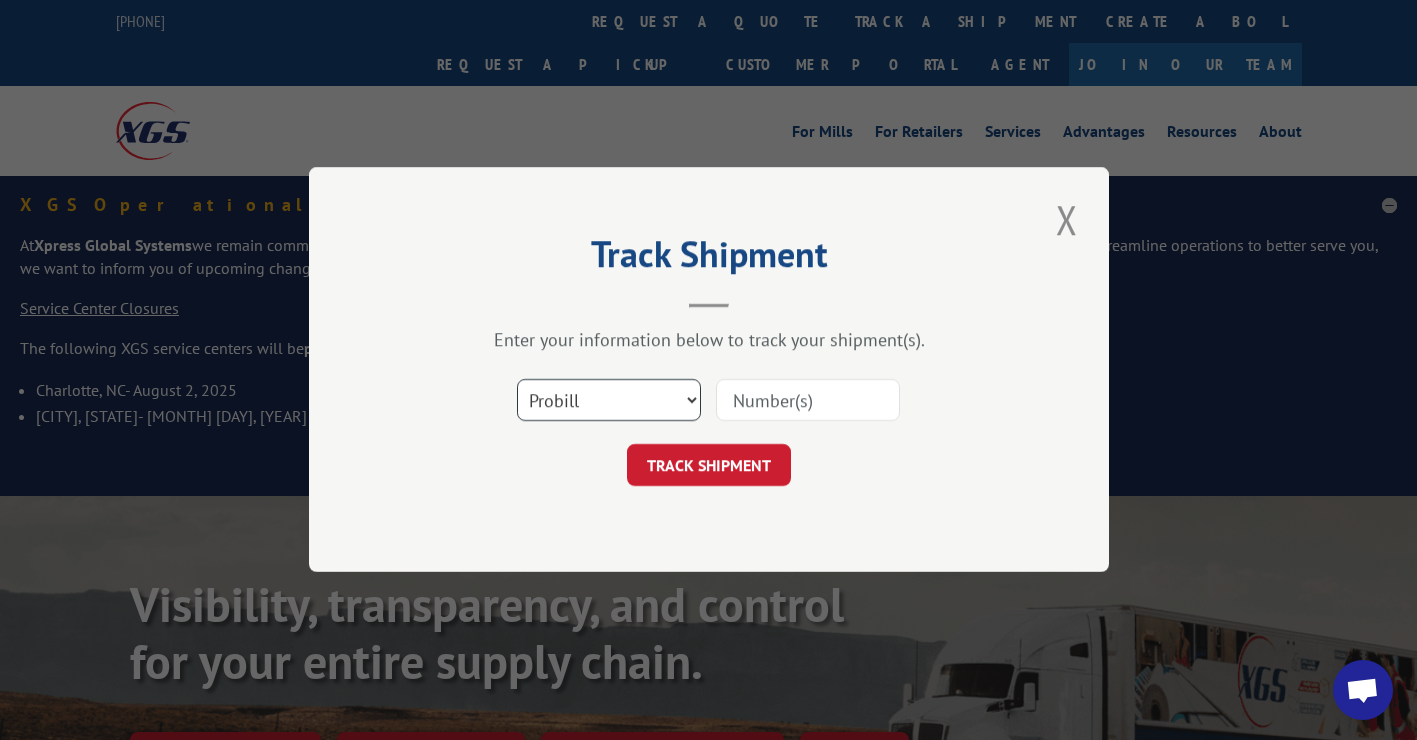 click on "Select category... Probill BOL PO" at bounding box center [609, 401] 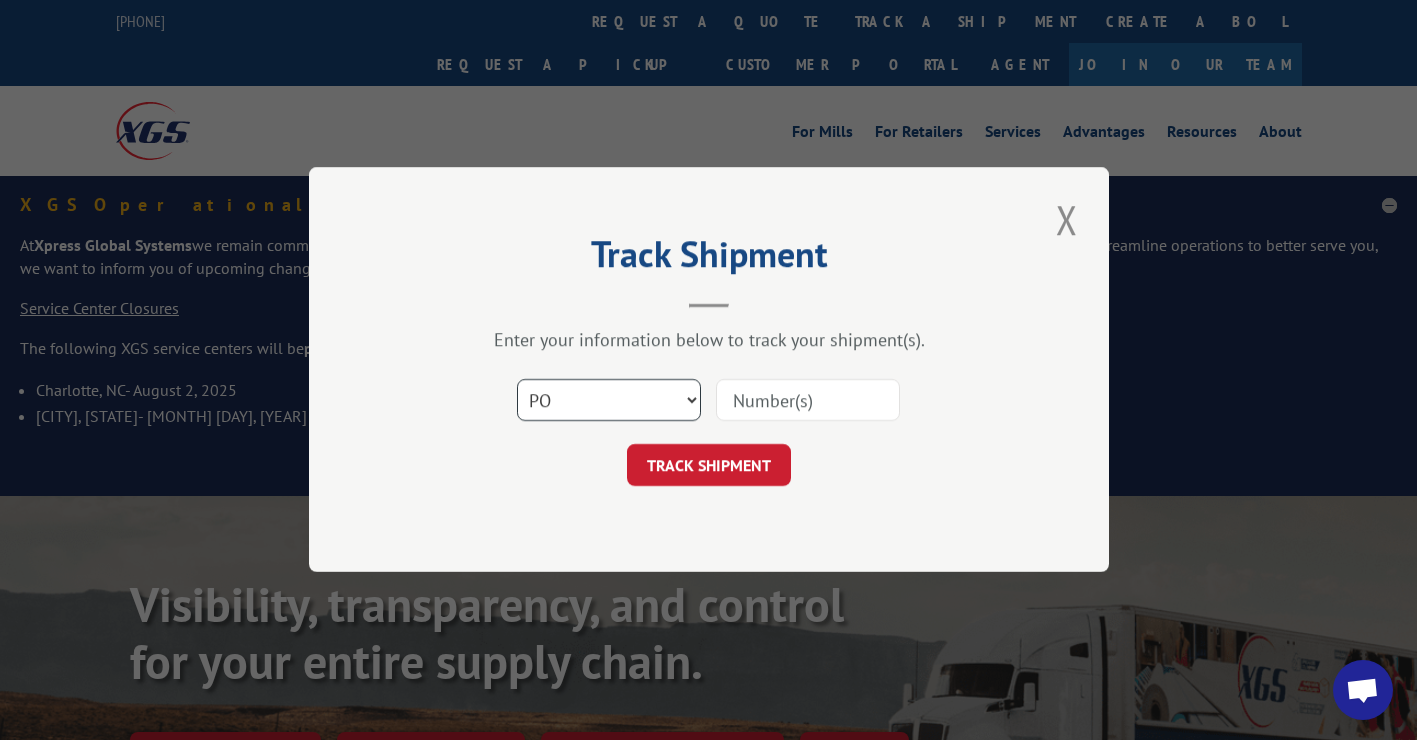 click on "Select category... Probill BOL PO" at bounding box center [609, 401] 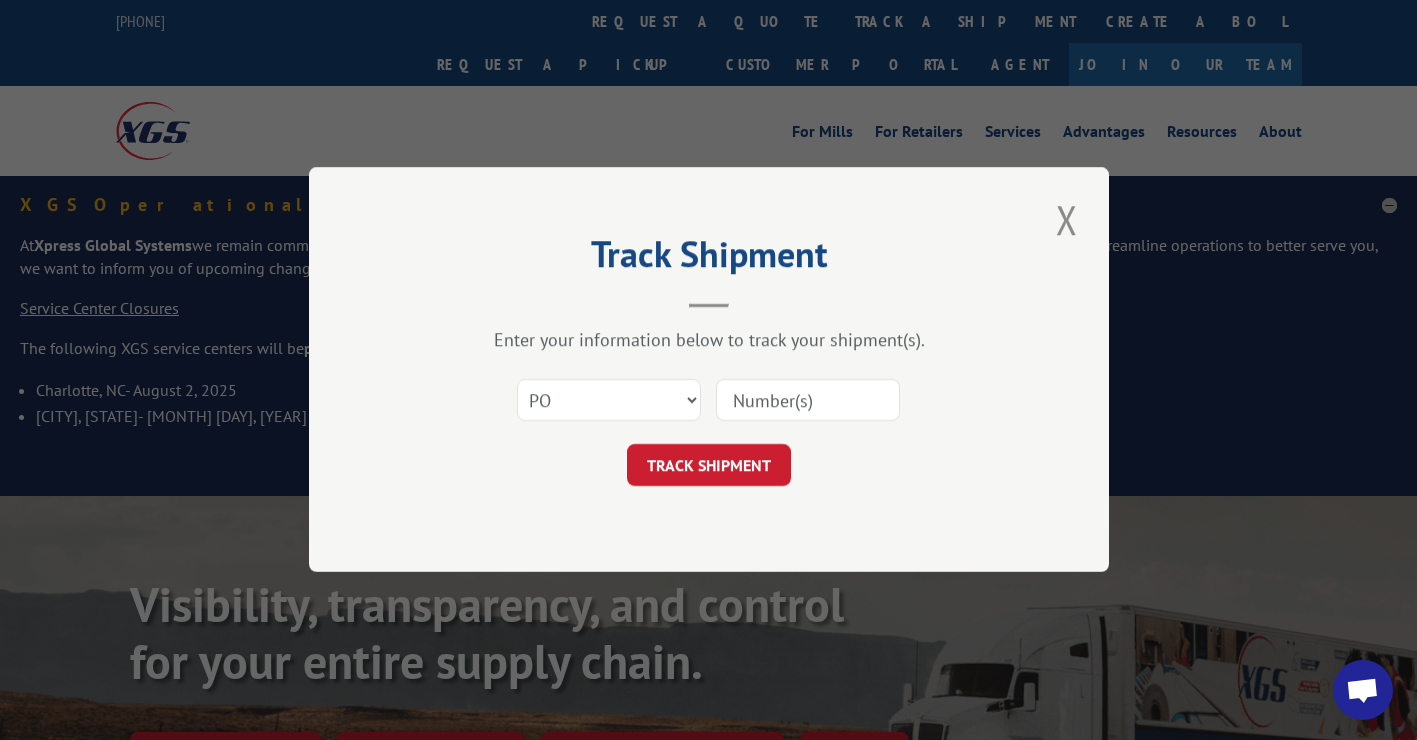click at bounding box center [808, 401] 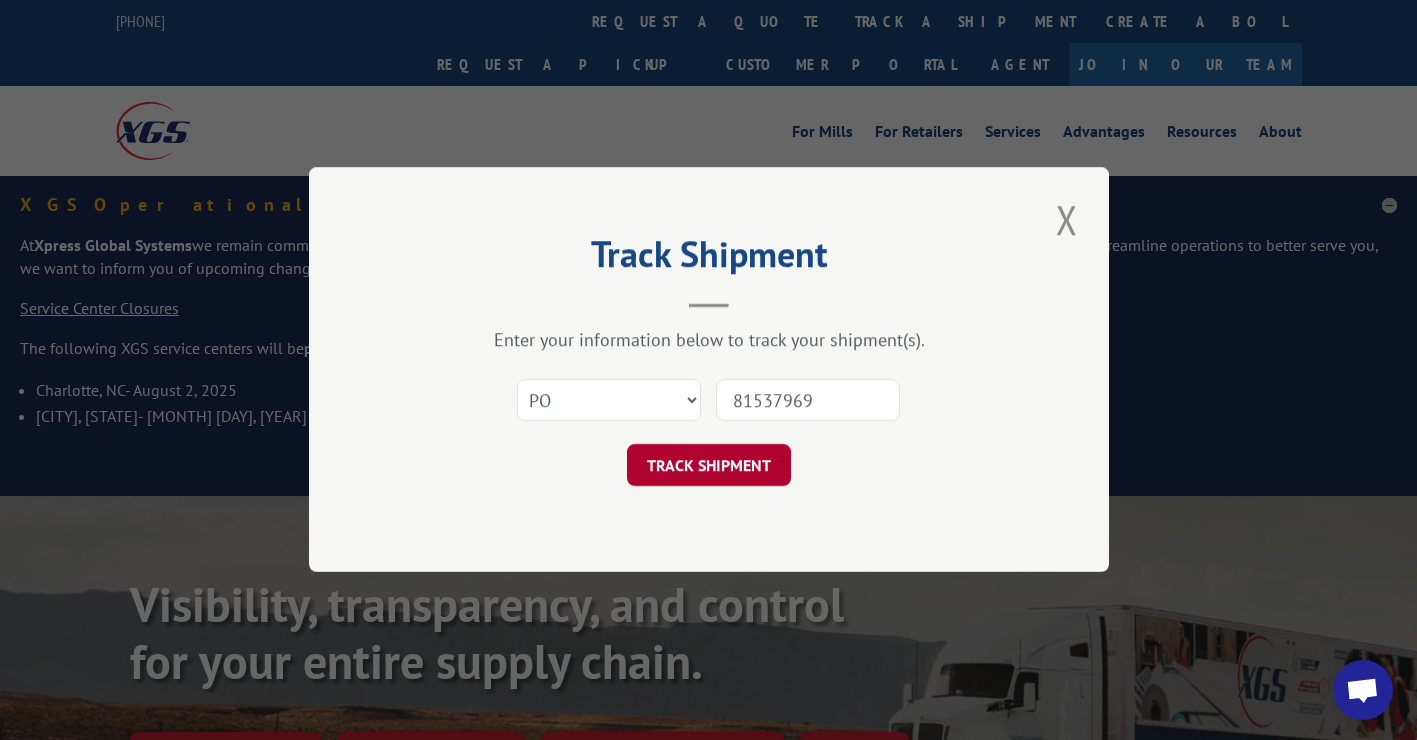 type on "81537969" 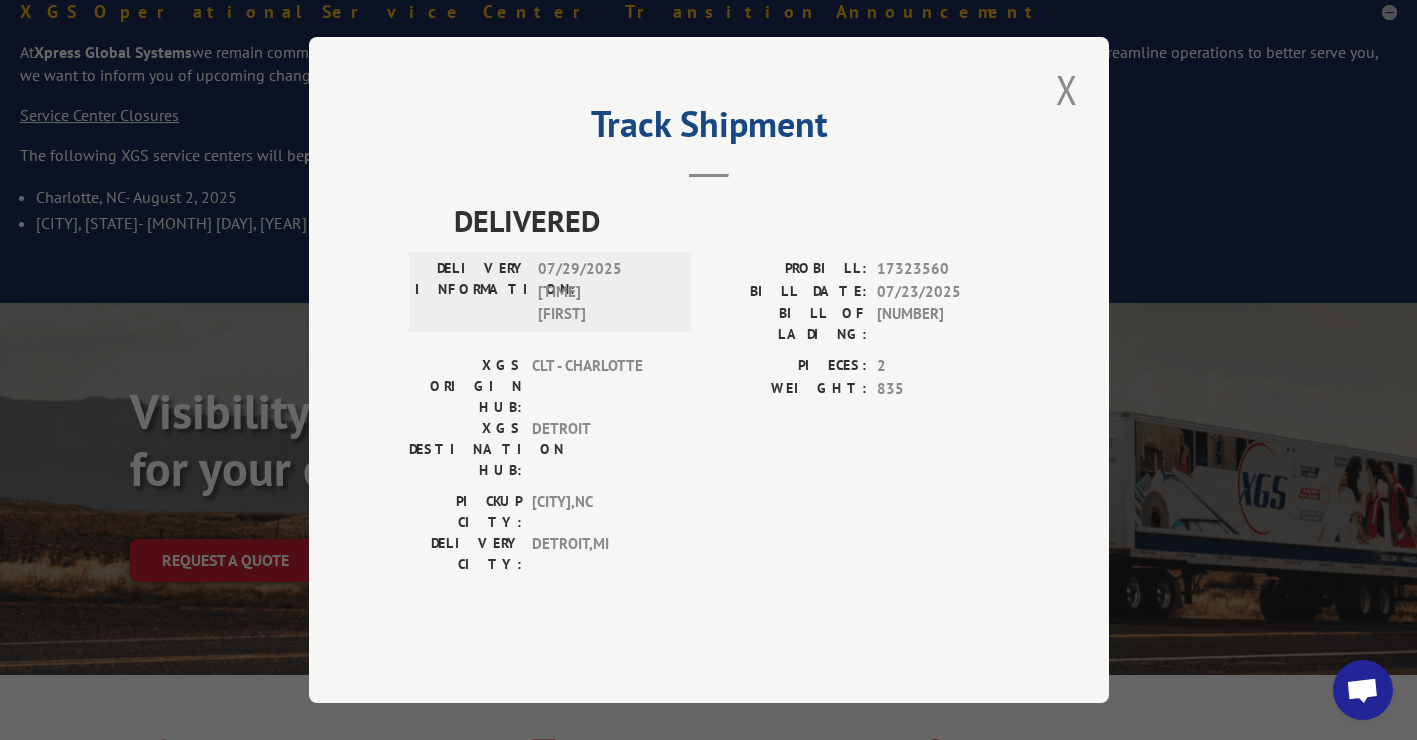 scroll, scrollTop: 200, scrollLeft: 0, axis: vertical 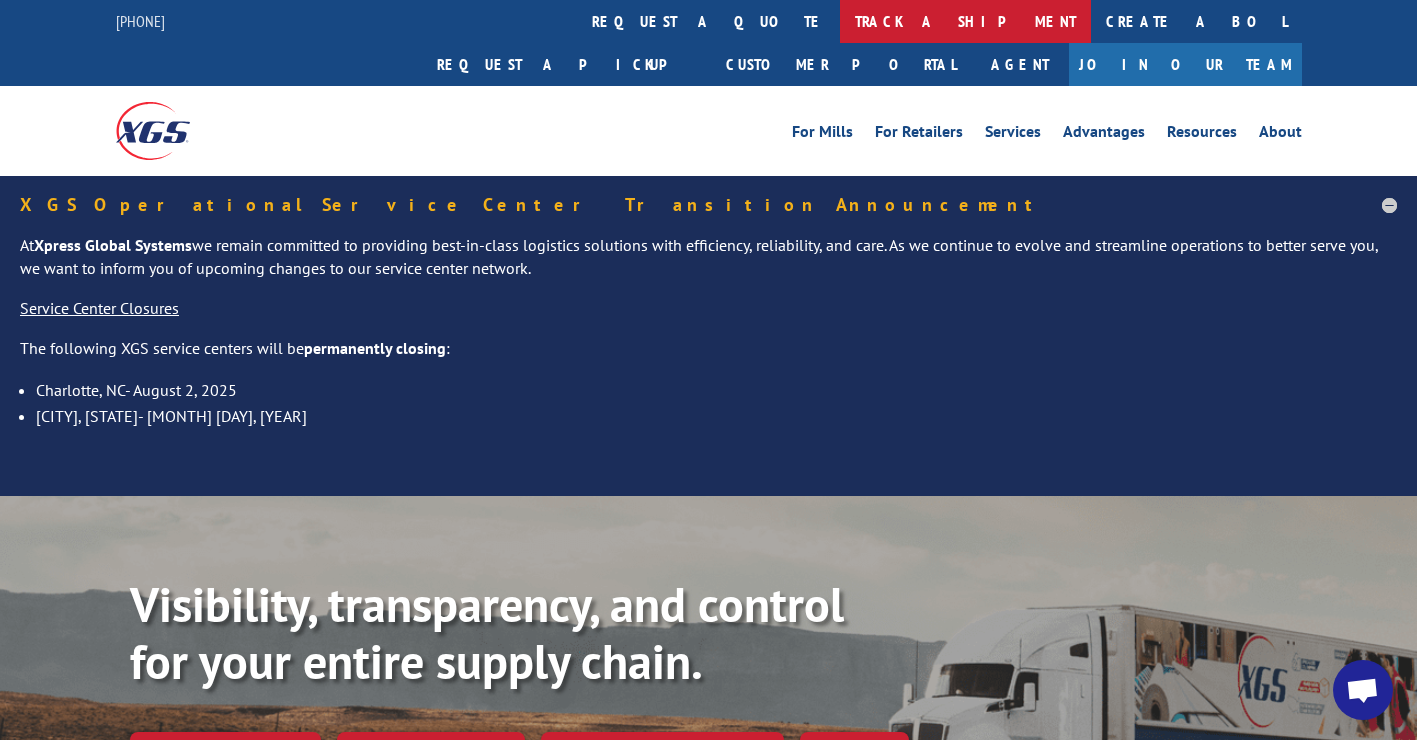 click on "track a shipment" at bounding box center (965, 21) 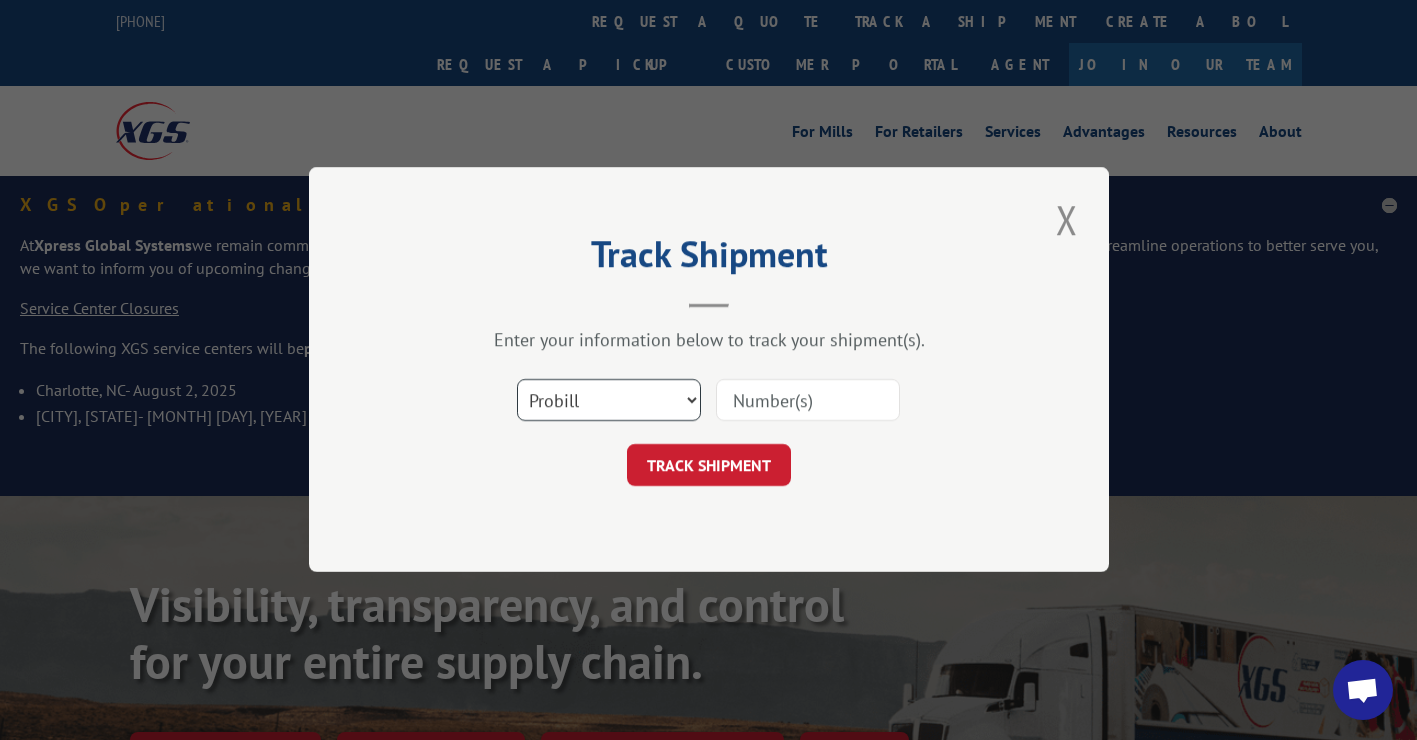 click on "Select category... Probill BOL PO" at bounding box center [609, 401] 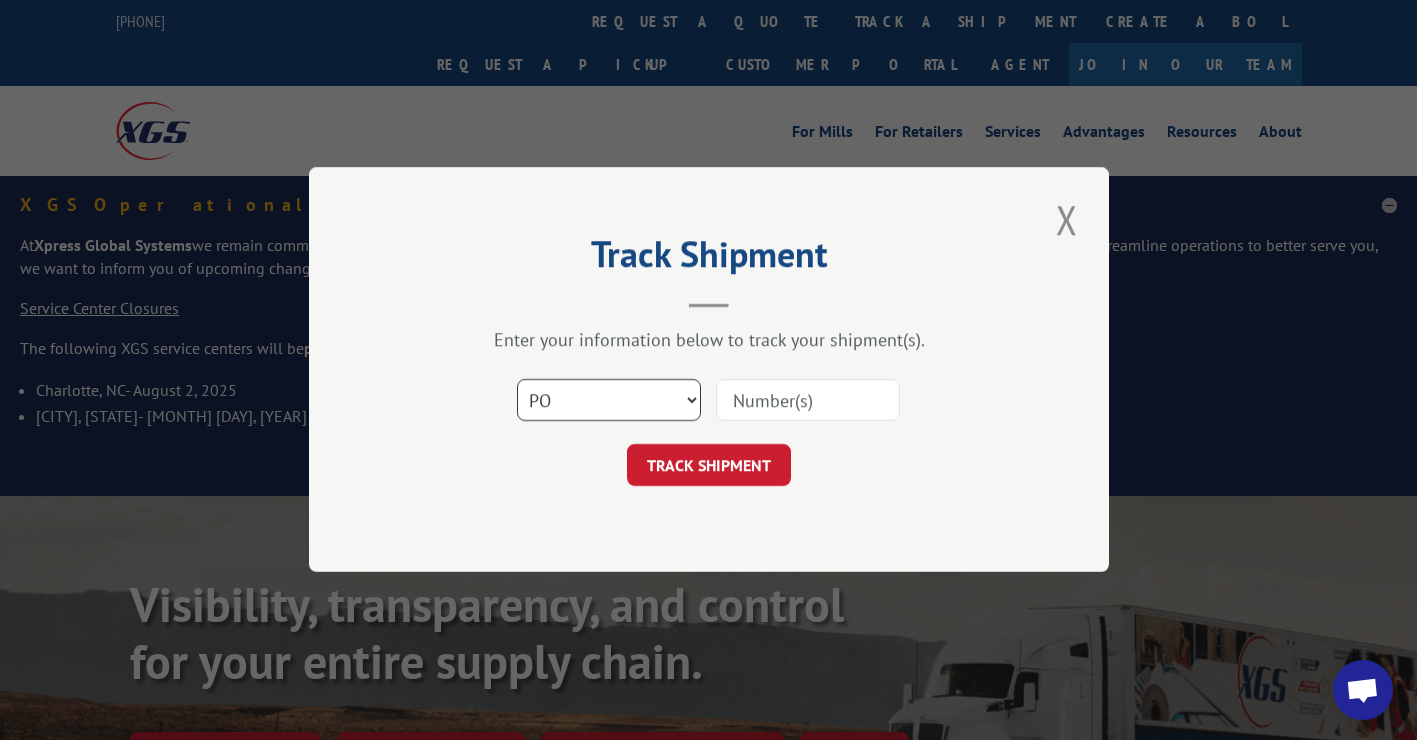click on "Select category... Probill BOL PO" at bounding box center (609, 401) 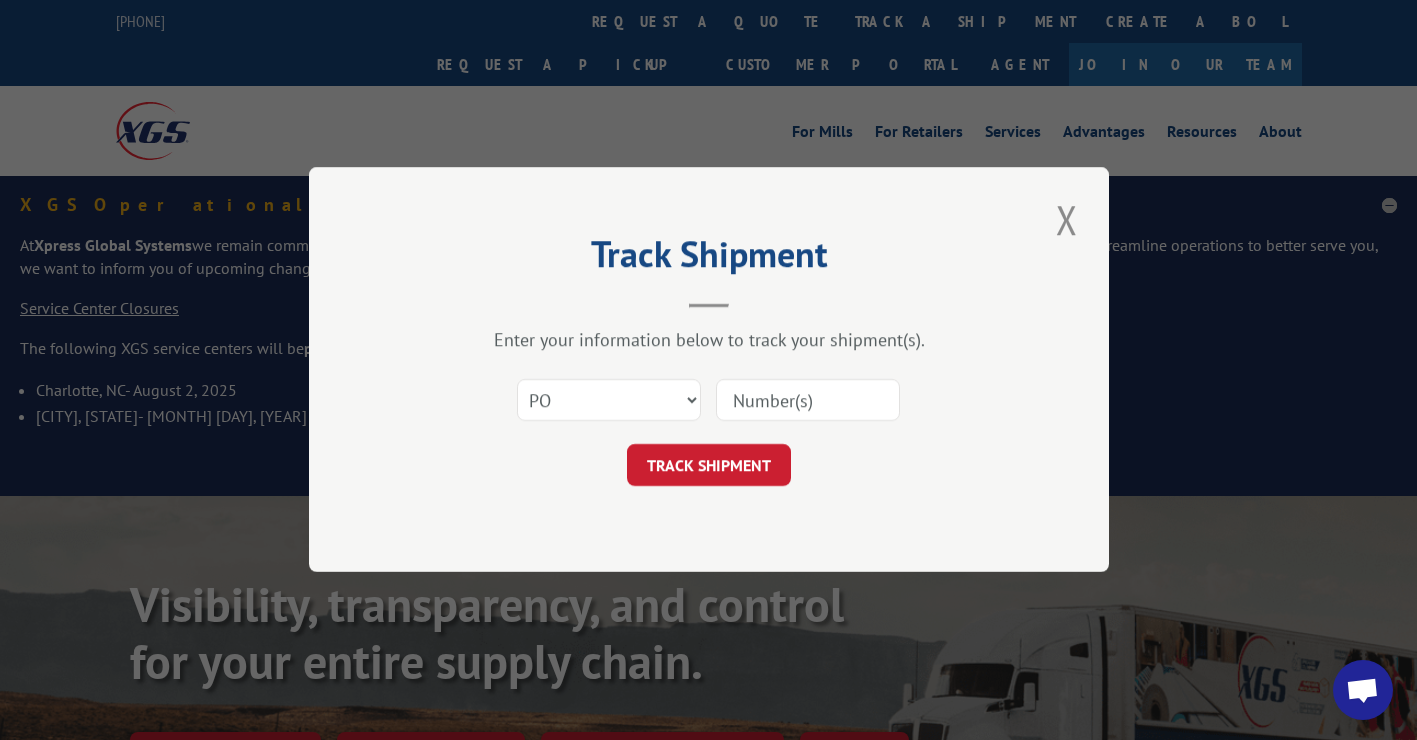 click at bounding box center [808, 401] 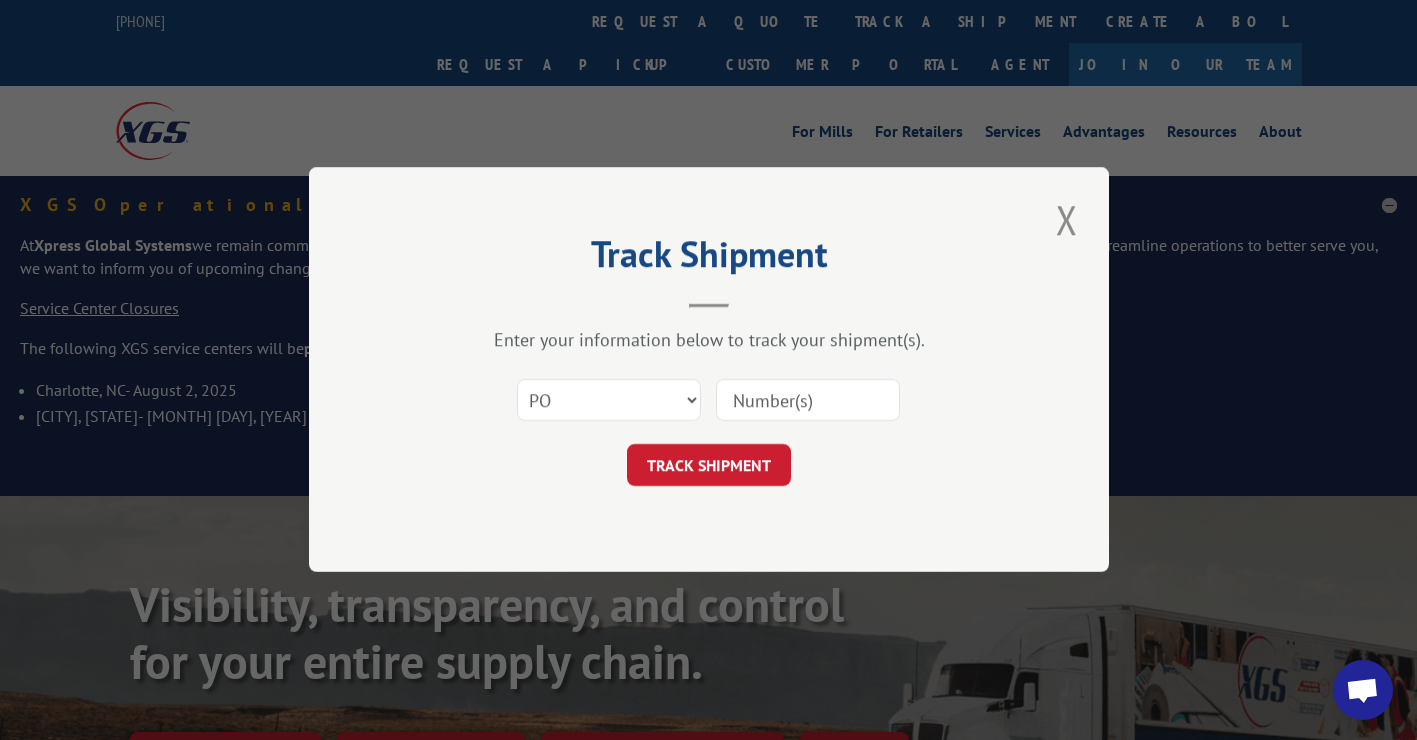 paste on "15959767" 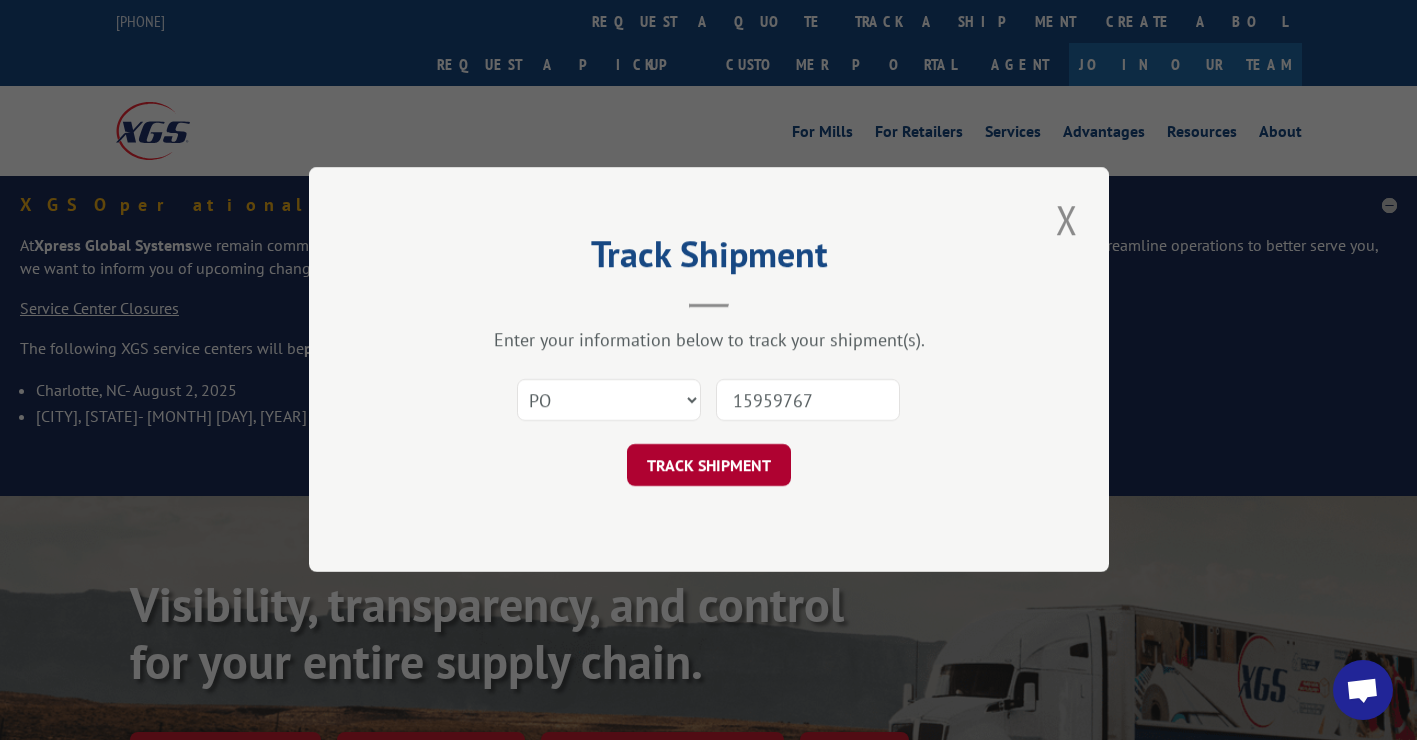 type on "15959767" 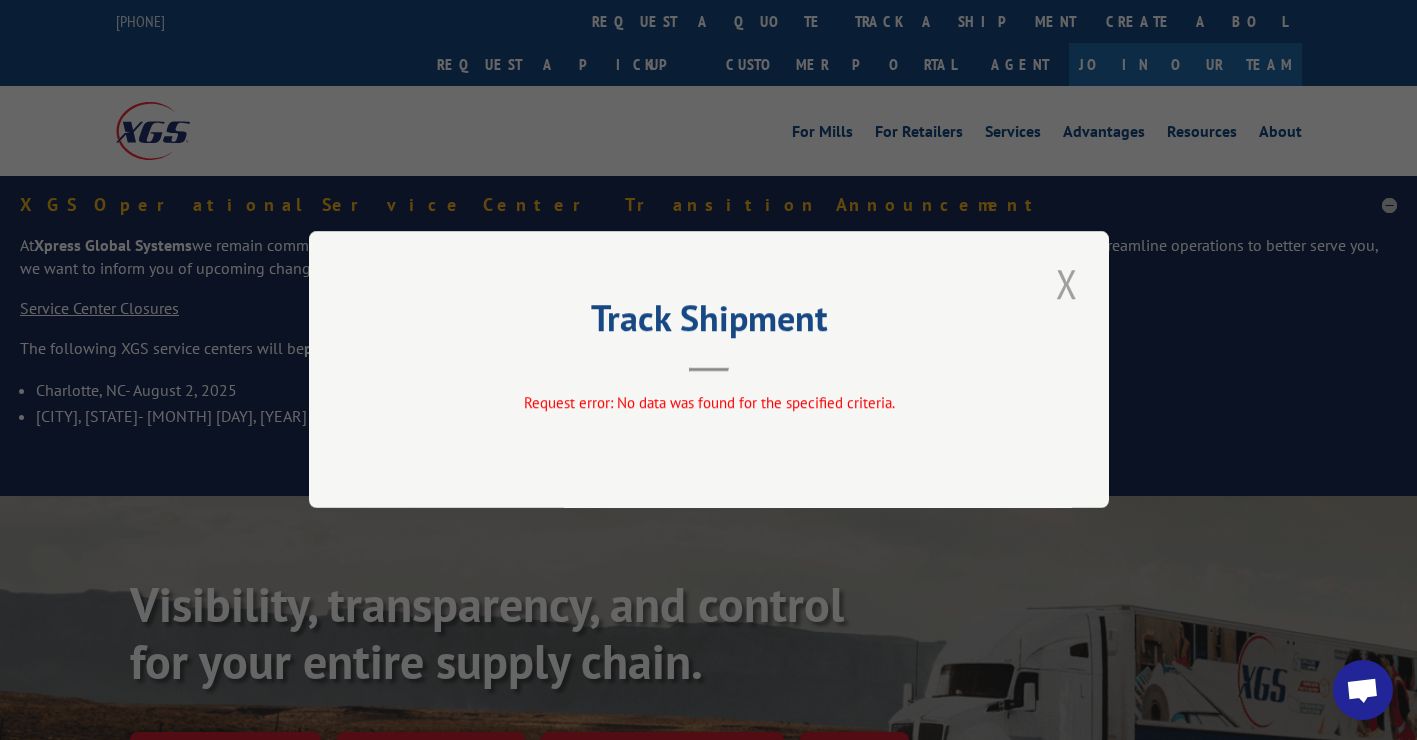 click at bounding box center (1067, 283) 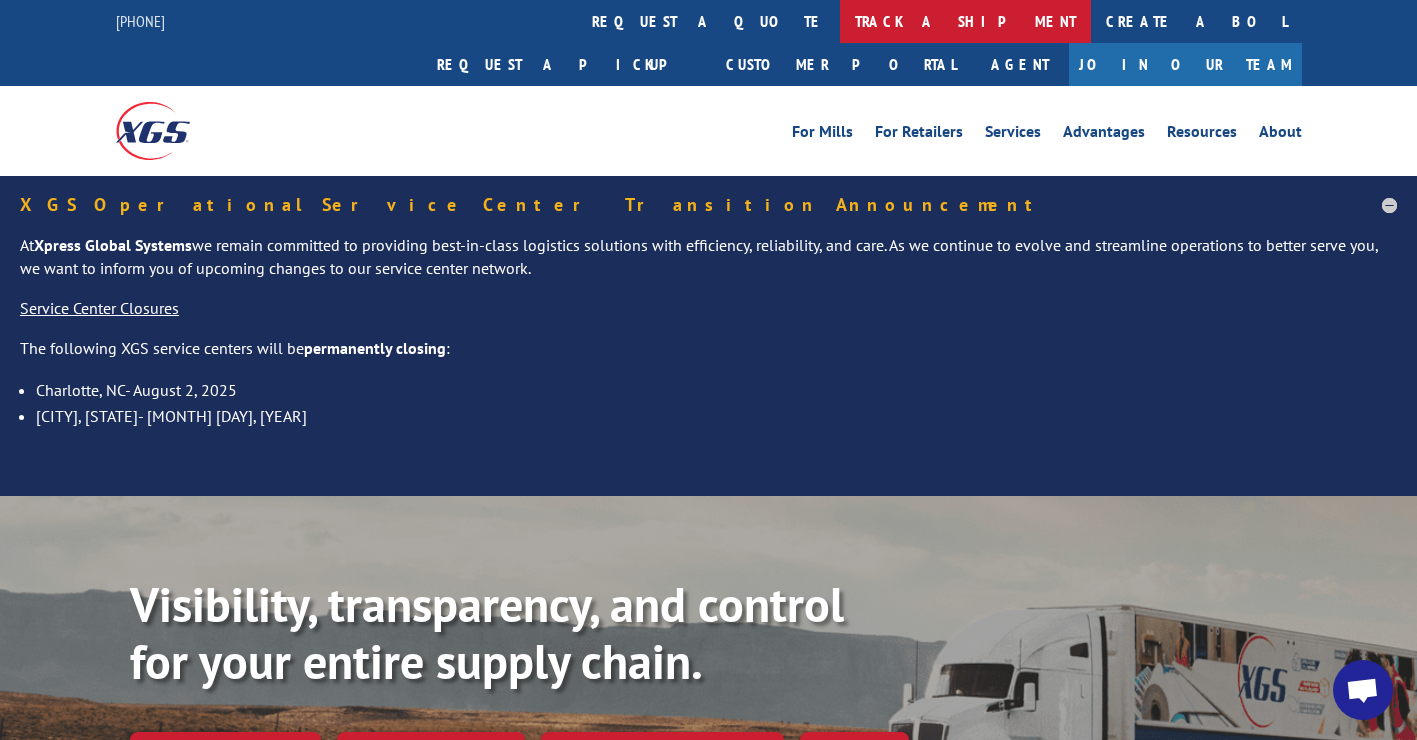 click on "track a shipment" at bounding box center (965, 21) 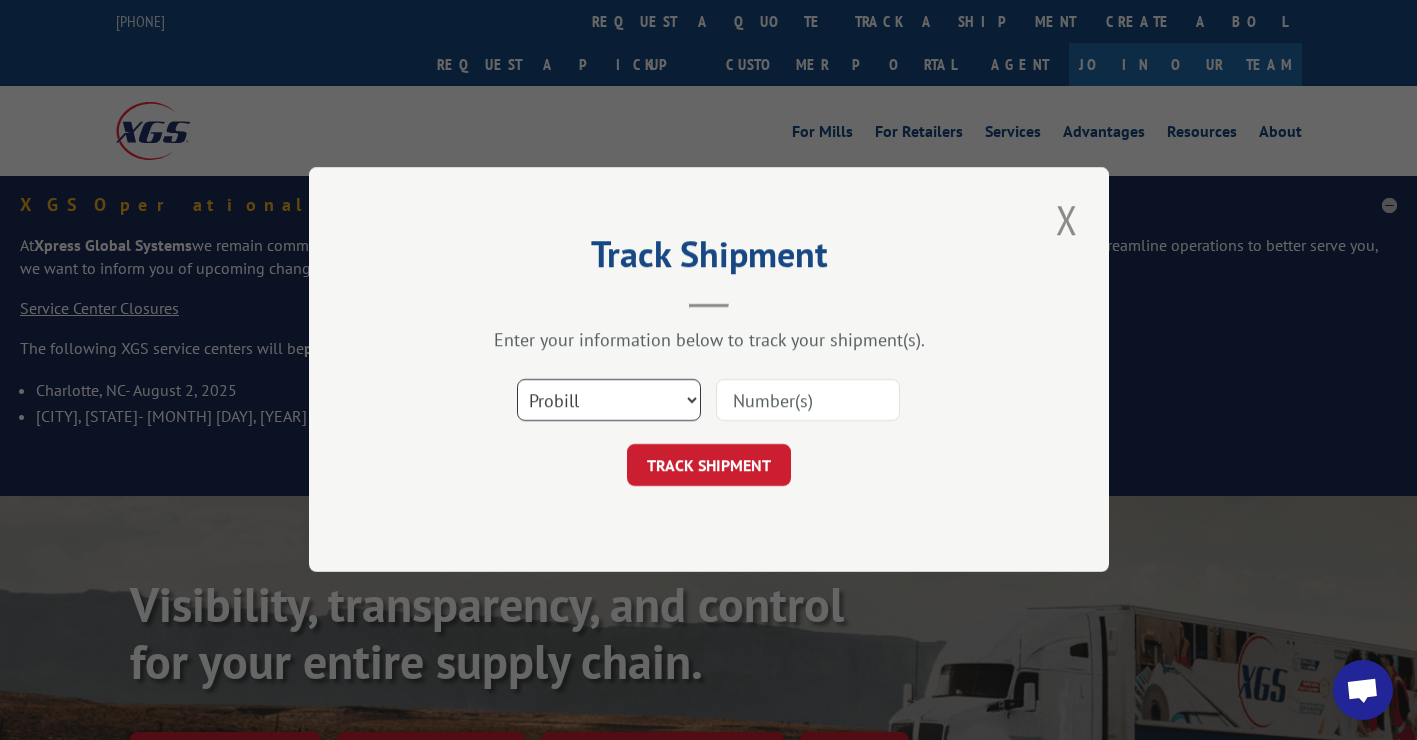 drag, startPoint x: 621, startPoint y: 400, endPoint x: 601, endPoint y: 404, distance: 20.396078 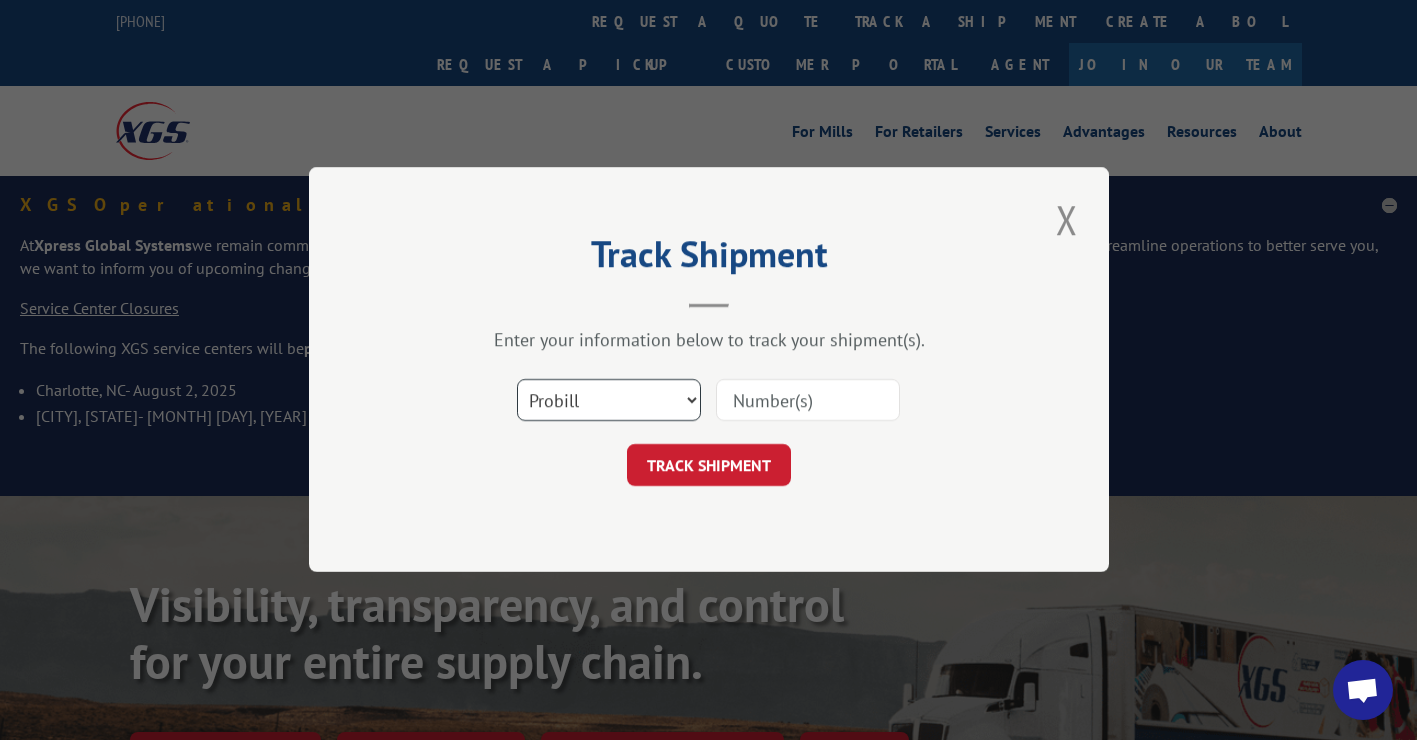 select on "po" 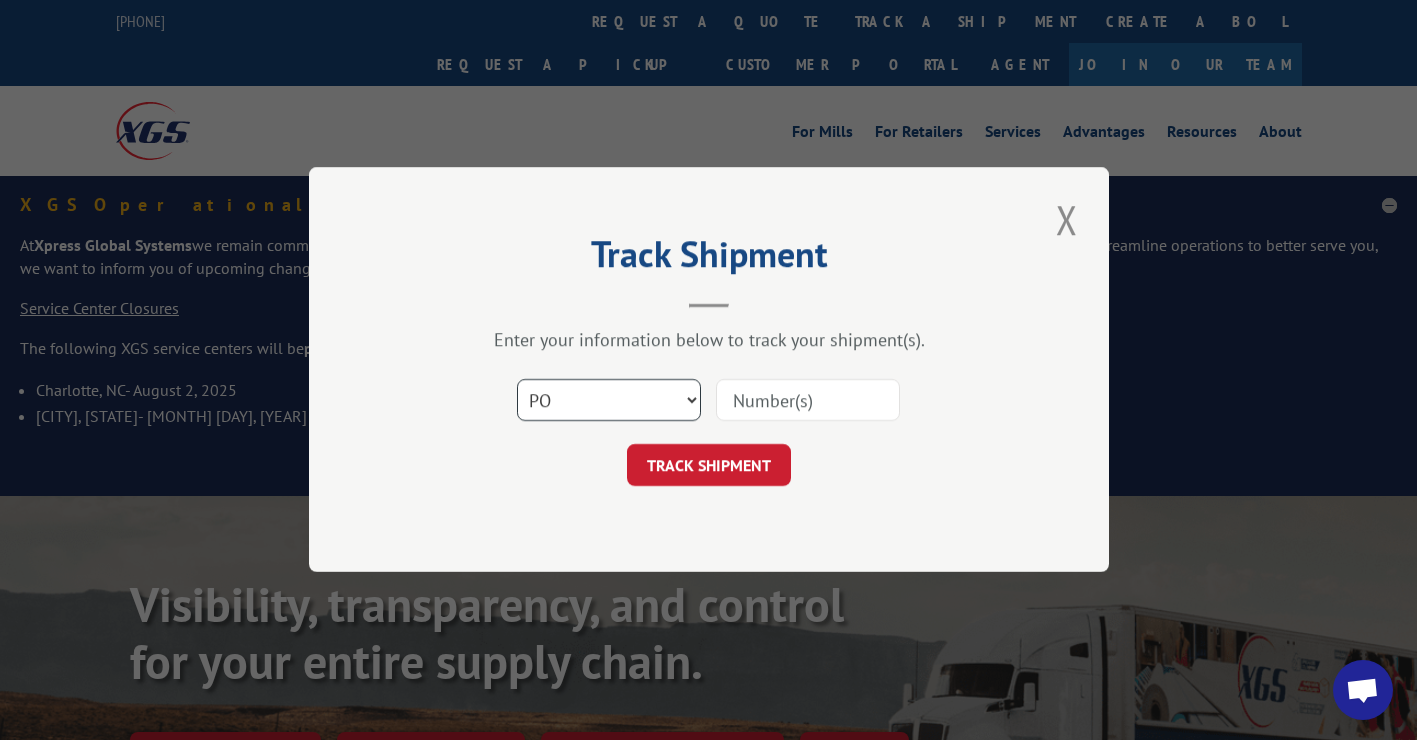 click on "Select category... Probill BOL PO" at bounding box center (609, 401) 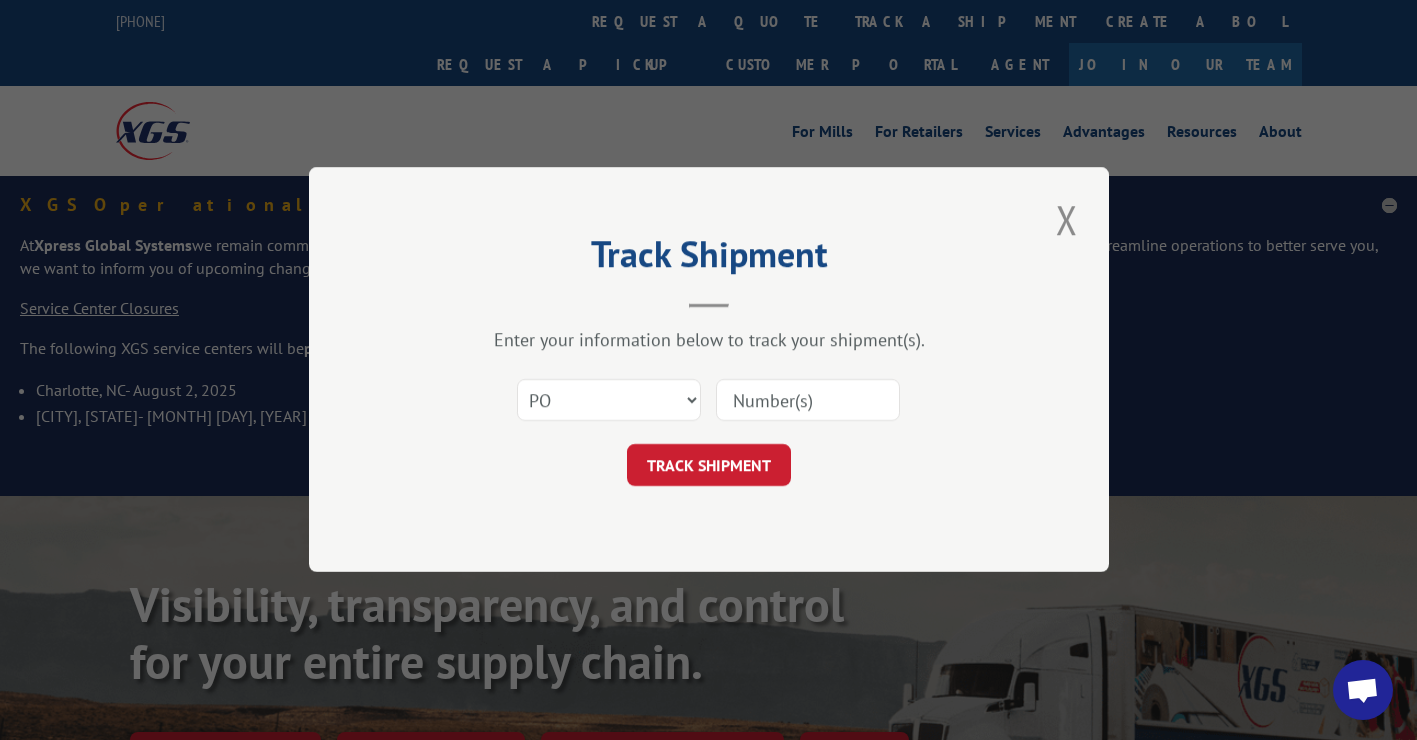 click at bounding box center (808, 401) 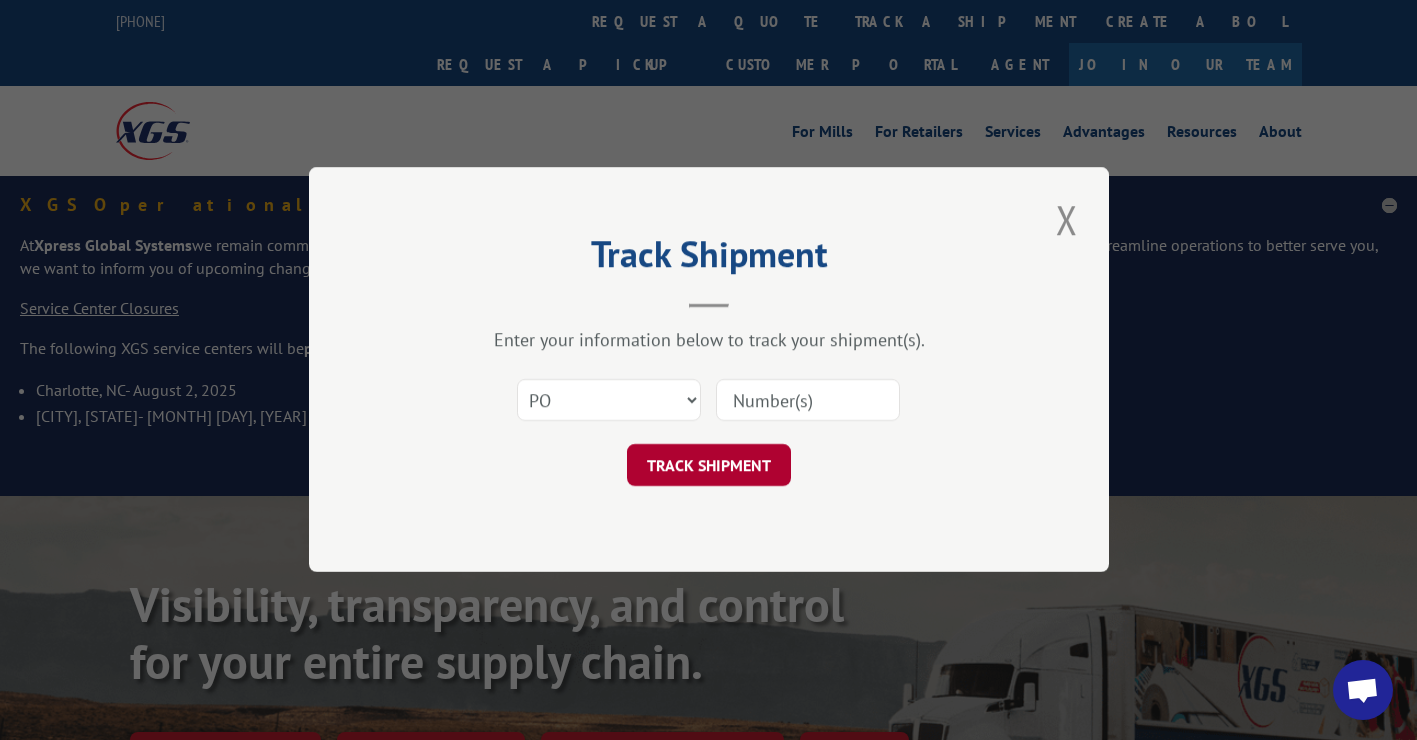 paste on "81537969" 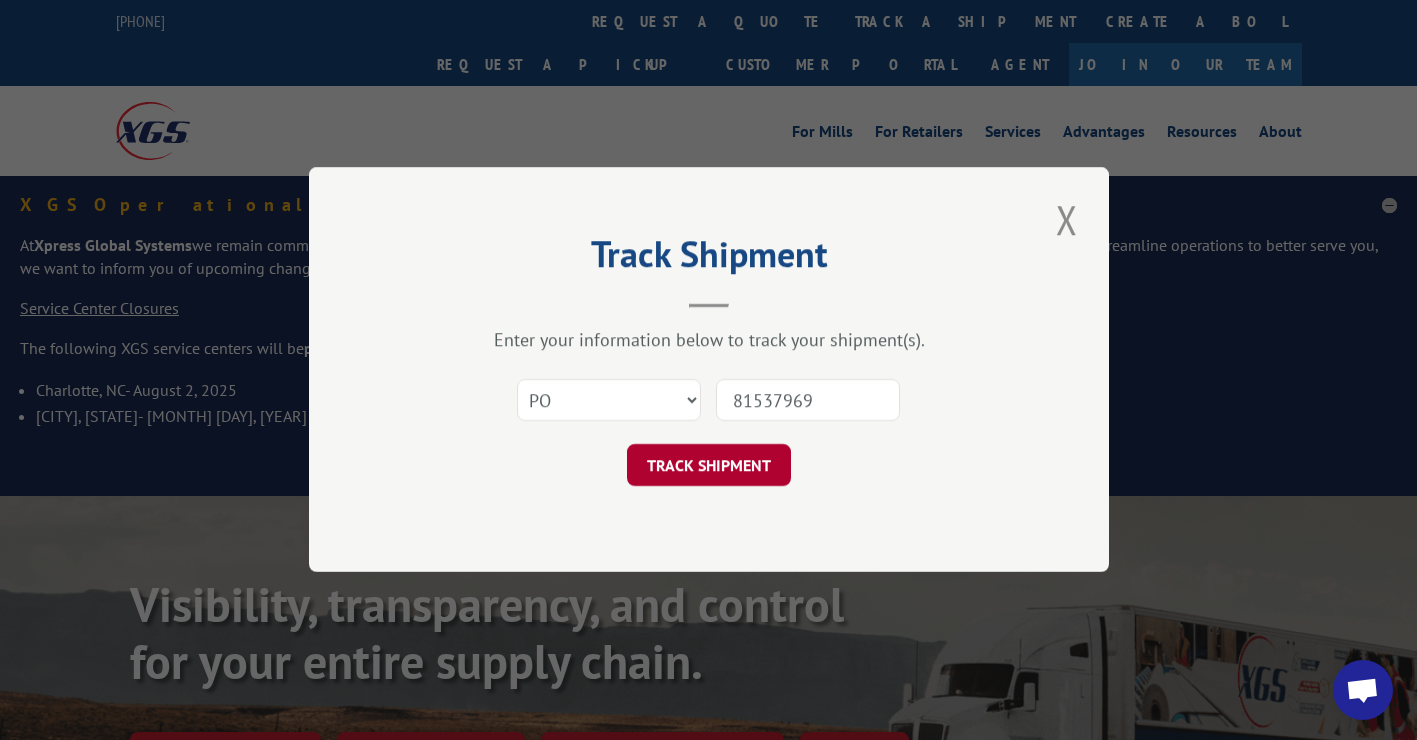 type on "81537969" 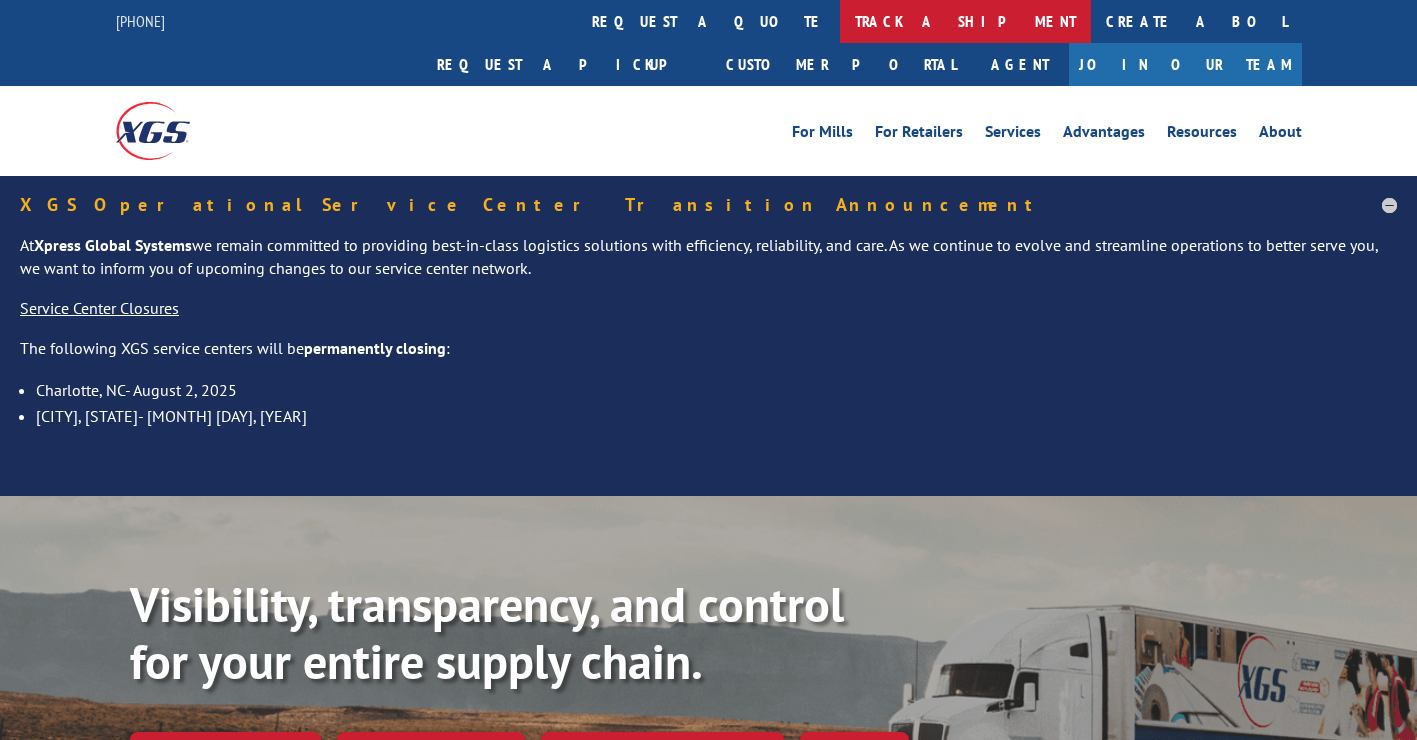 scroll, scrollTop: 0, scrollLeft: 0, axis: both 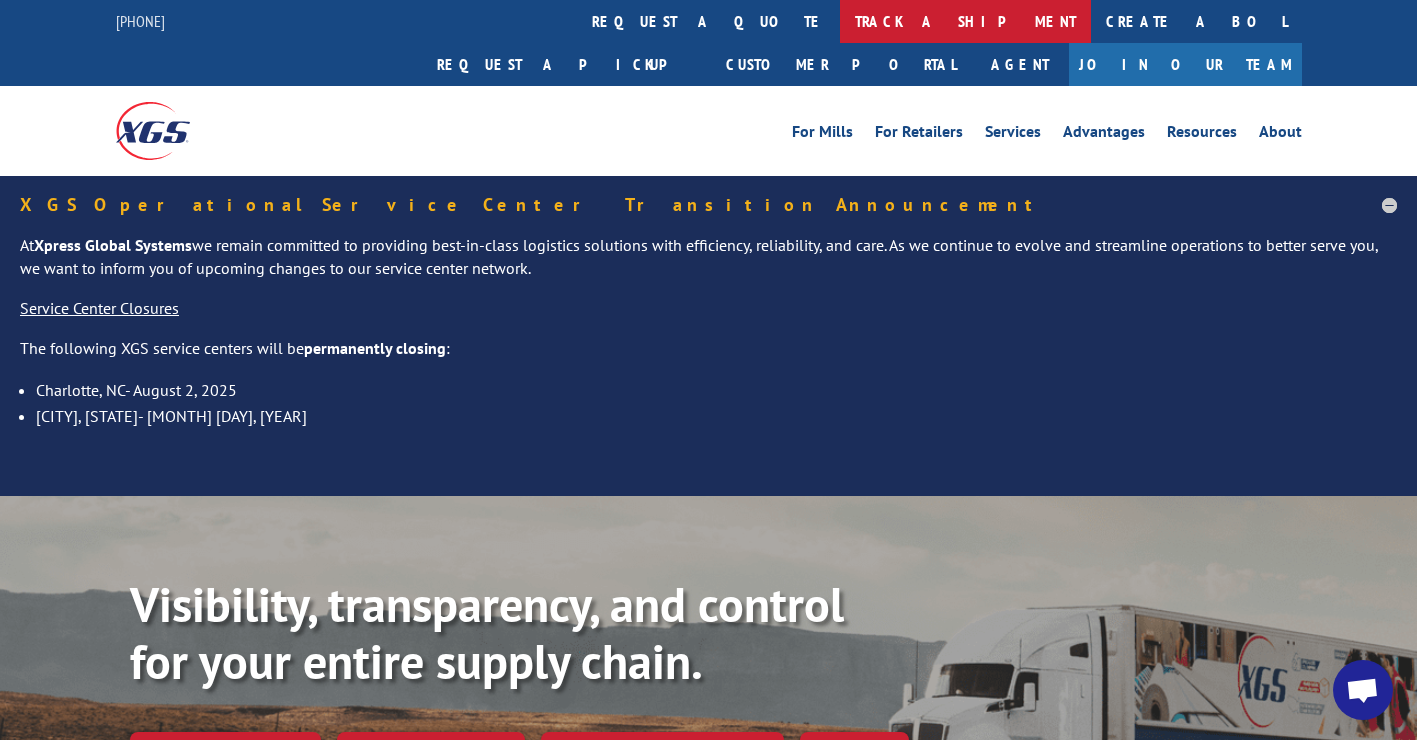click on "track a shipment" at bounding box center [965, 21] 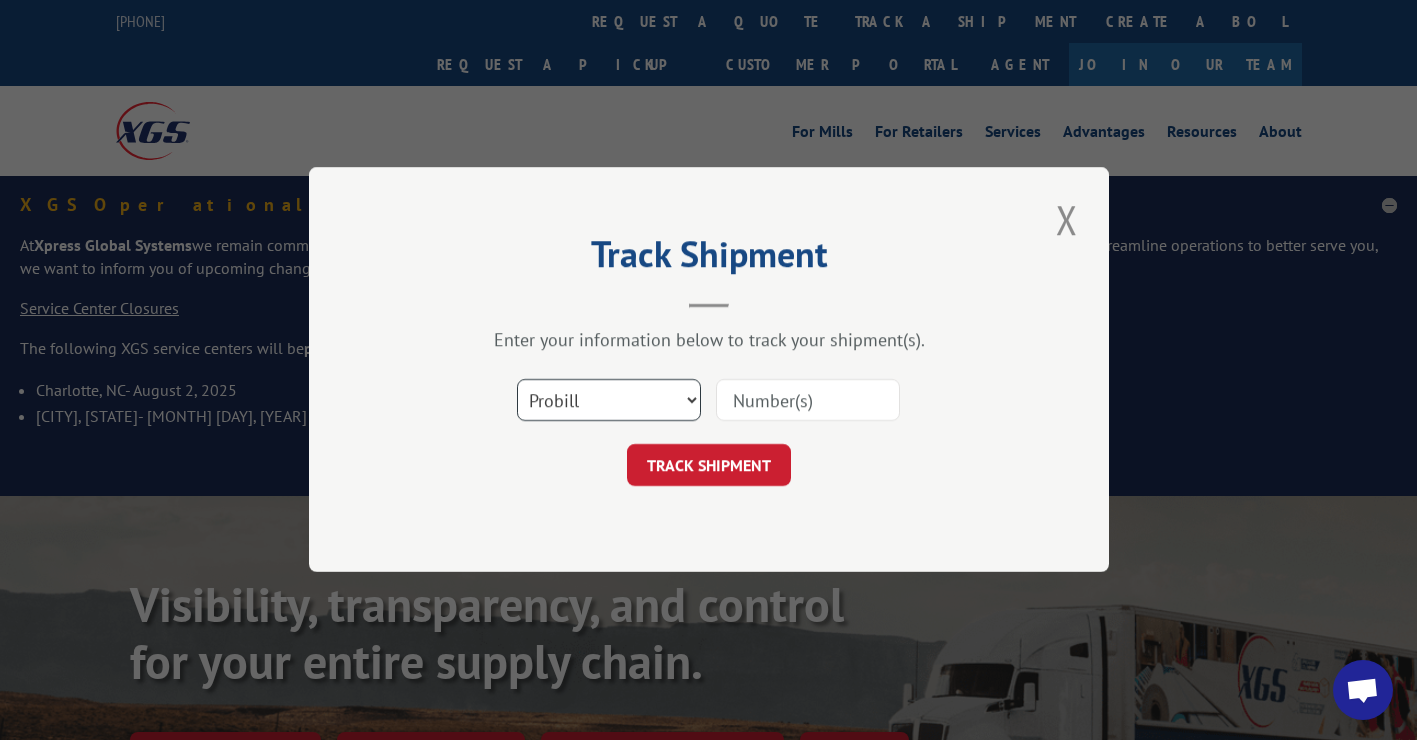 click on "Select category... Probill BOL PO" at bounding box center [609, 401] 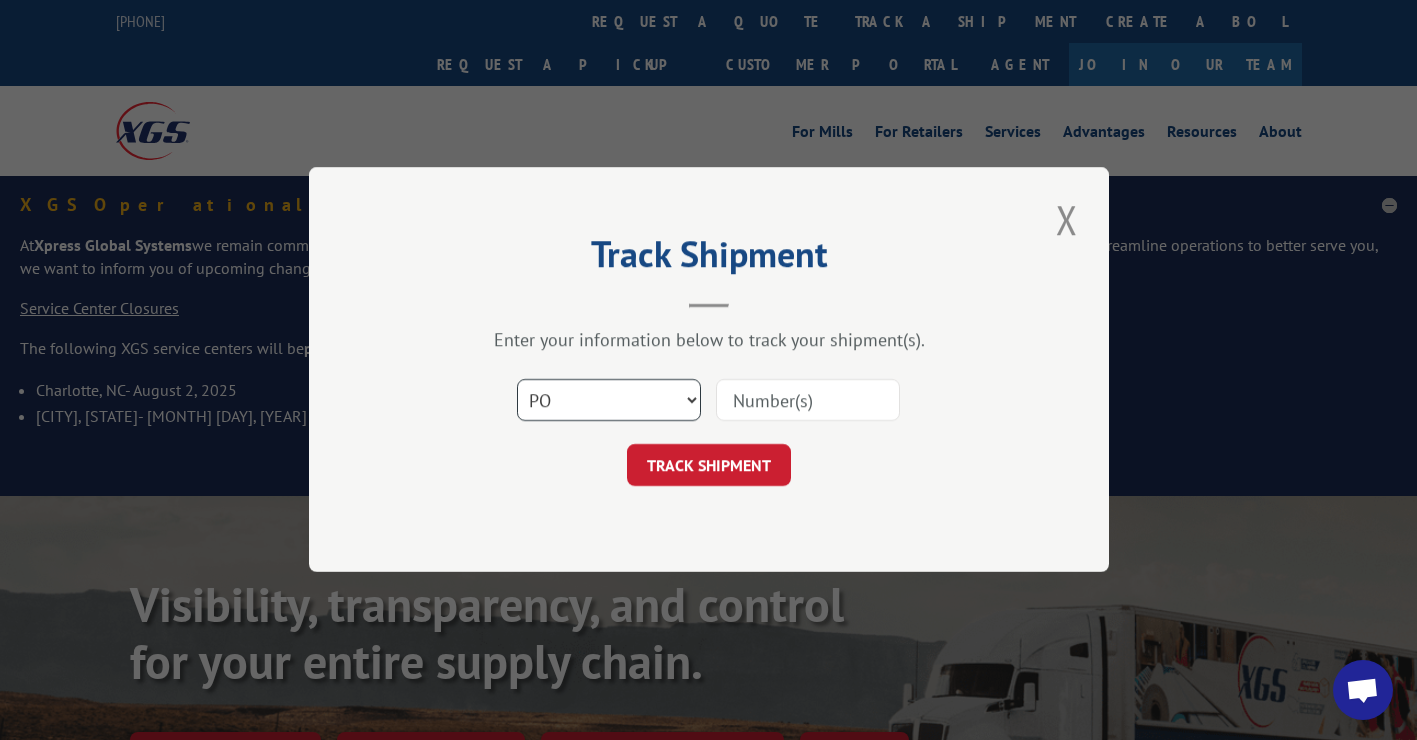 click on "Select category... Probill BOL PO" at bounding box center [609, 401] 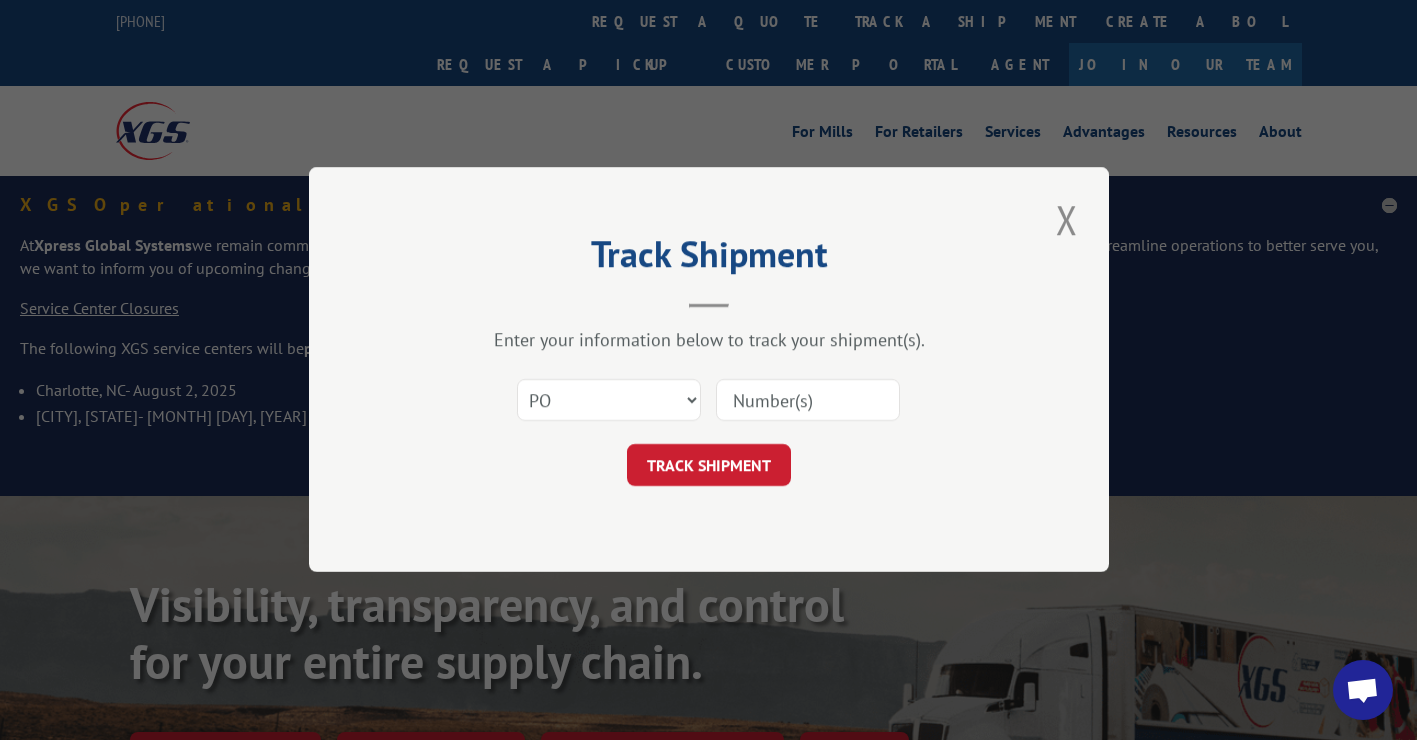 click at bounding box center (808, 401) 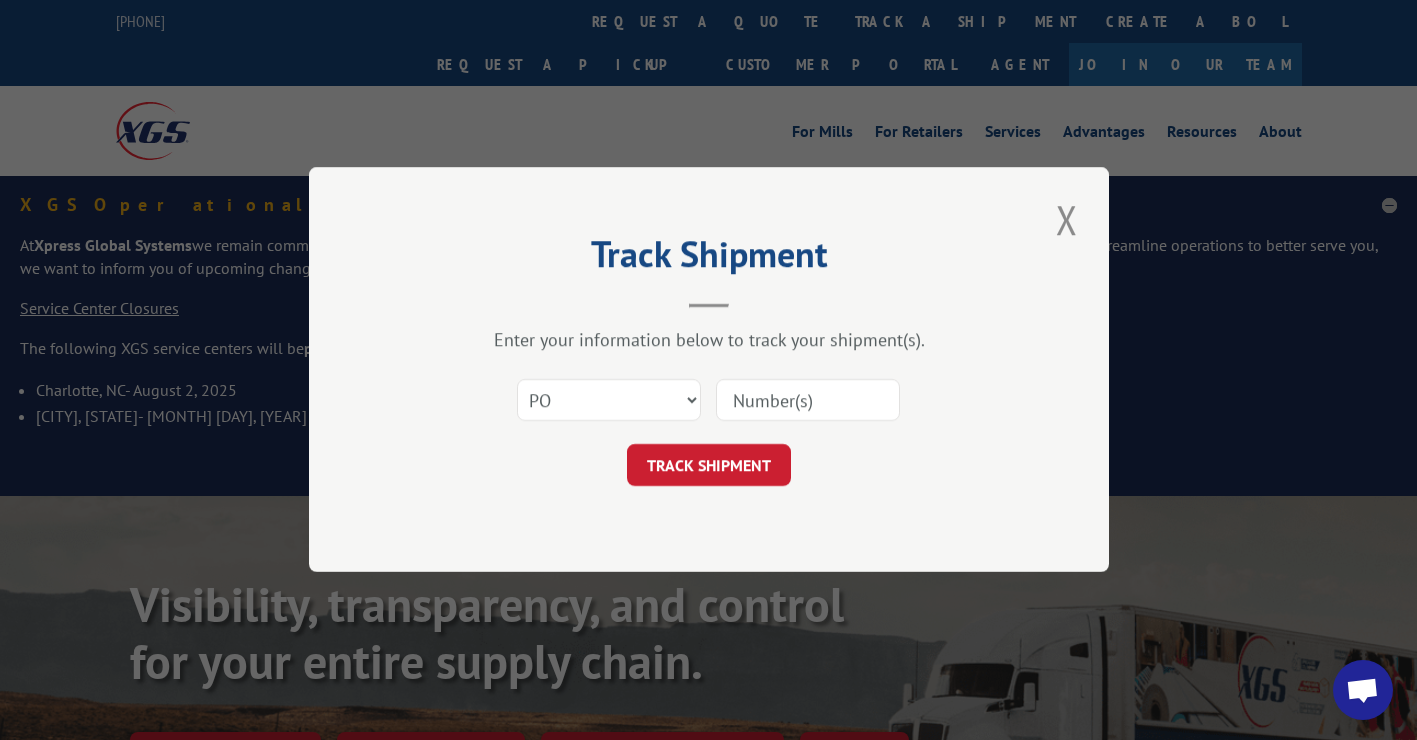 paste on "69504989" 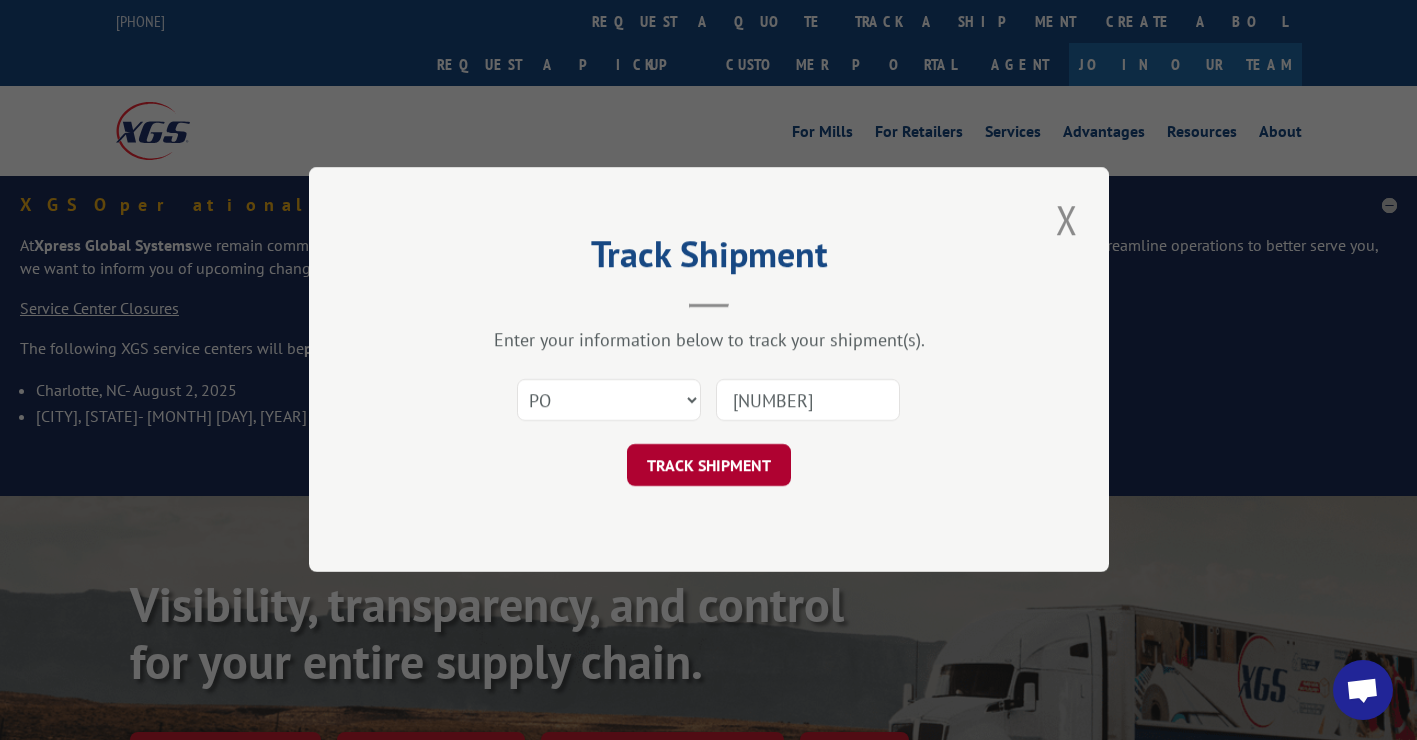 type on "69504989" 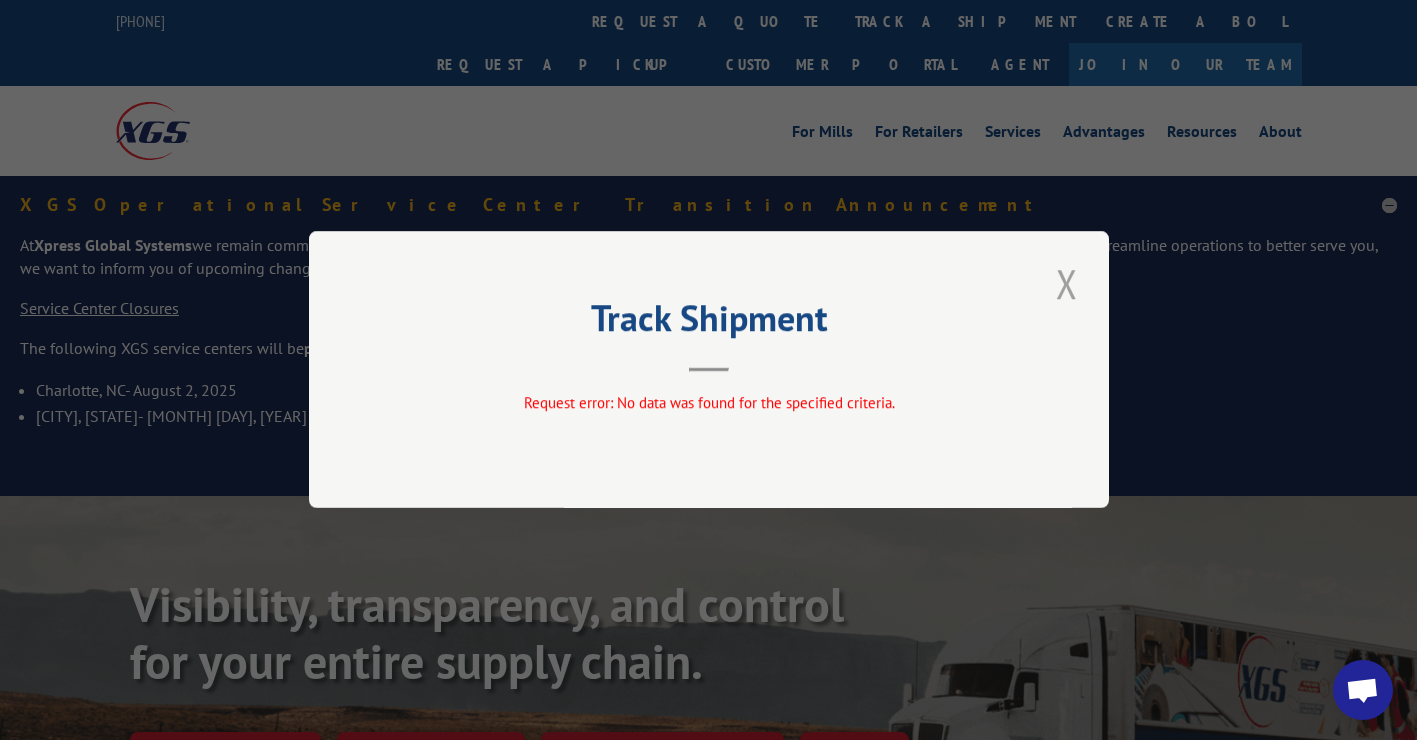 click at bounding box center (1067, 283) 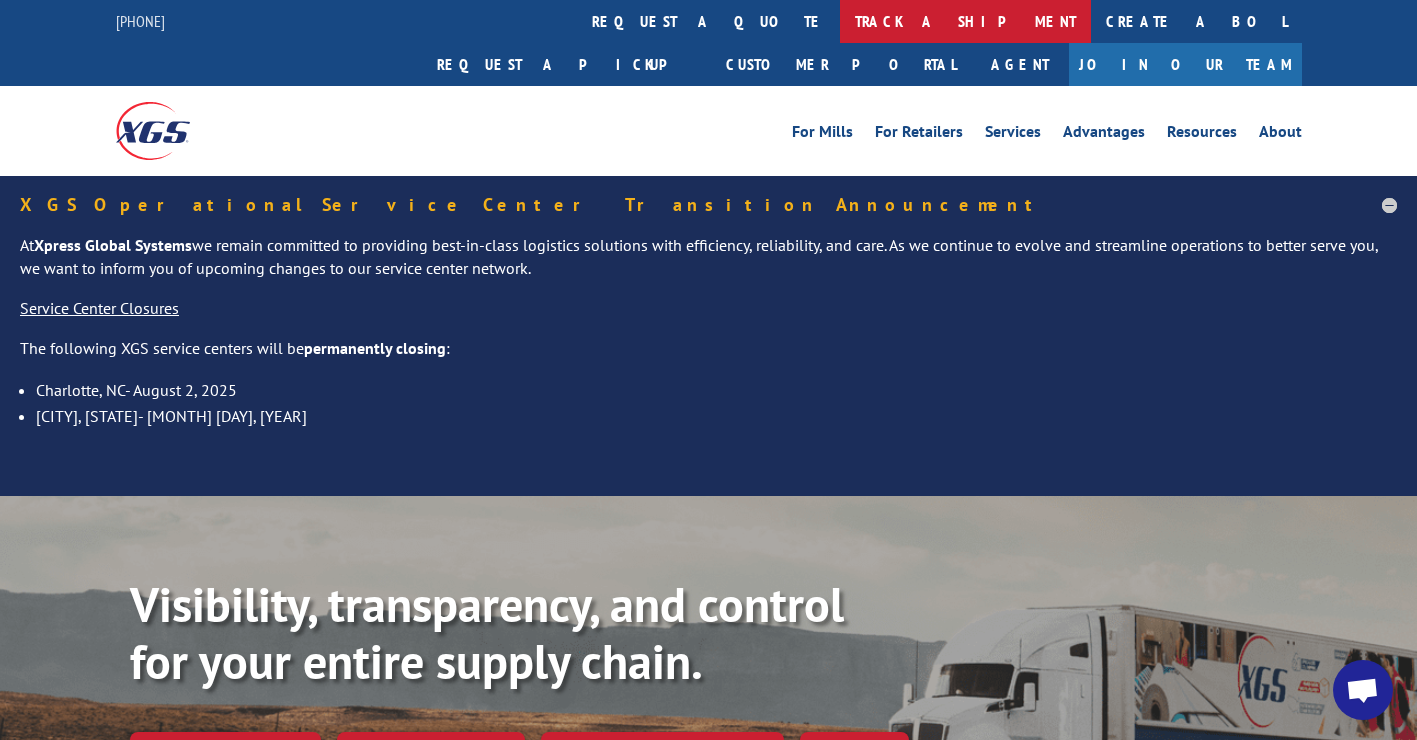 click on "track a shipment" at bounding box center (965, 21) 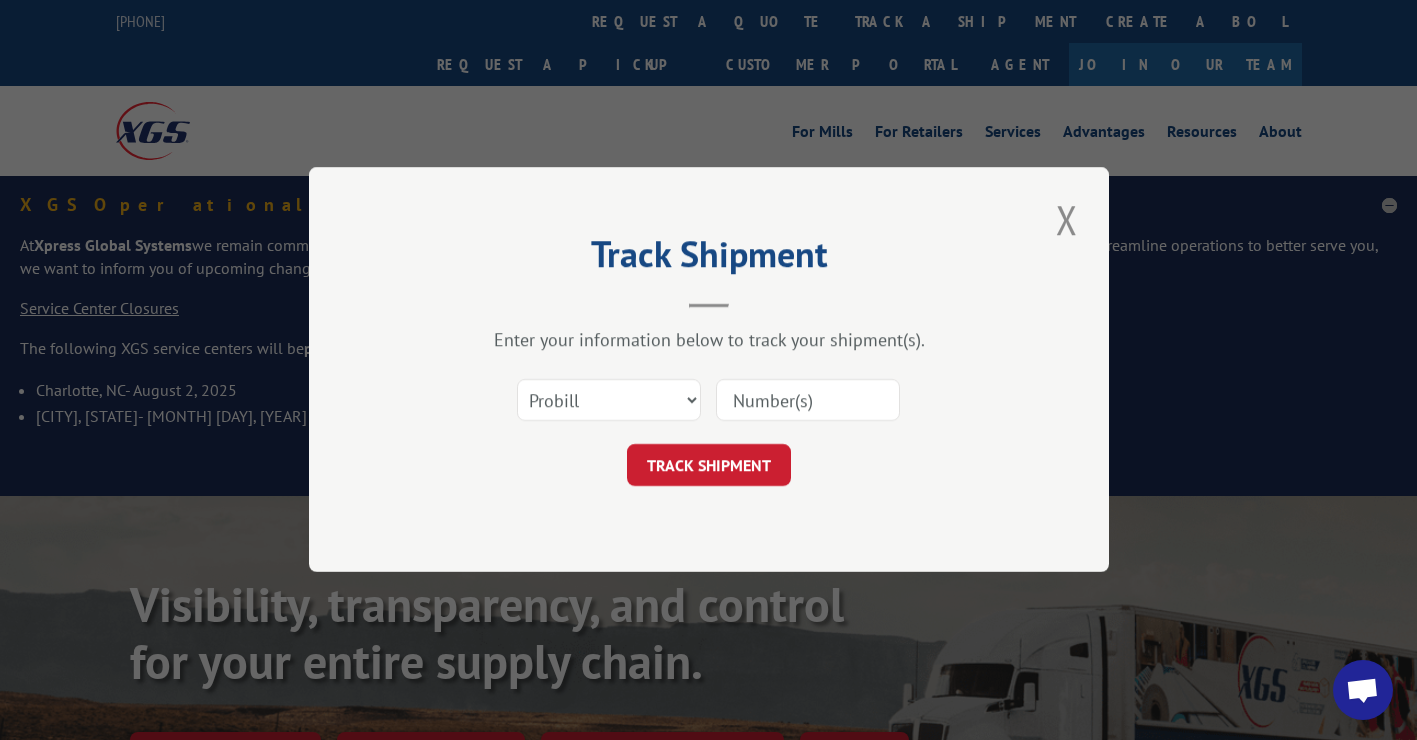 click at bounding box center [808, 401] 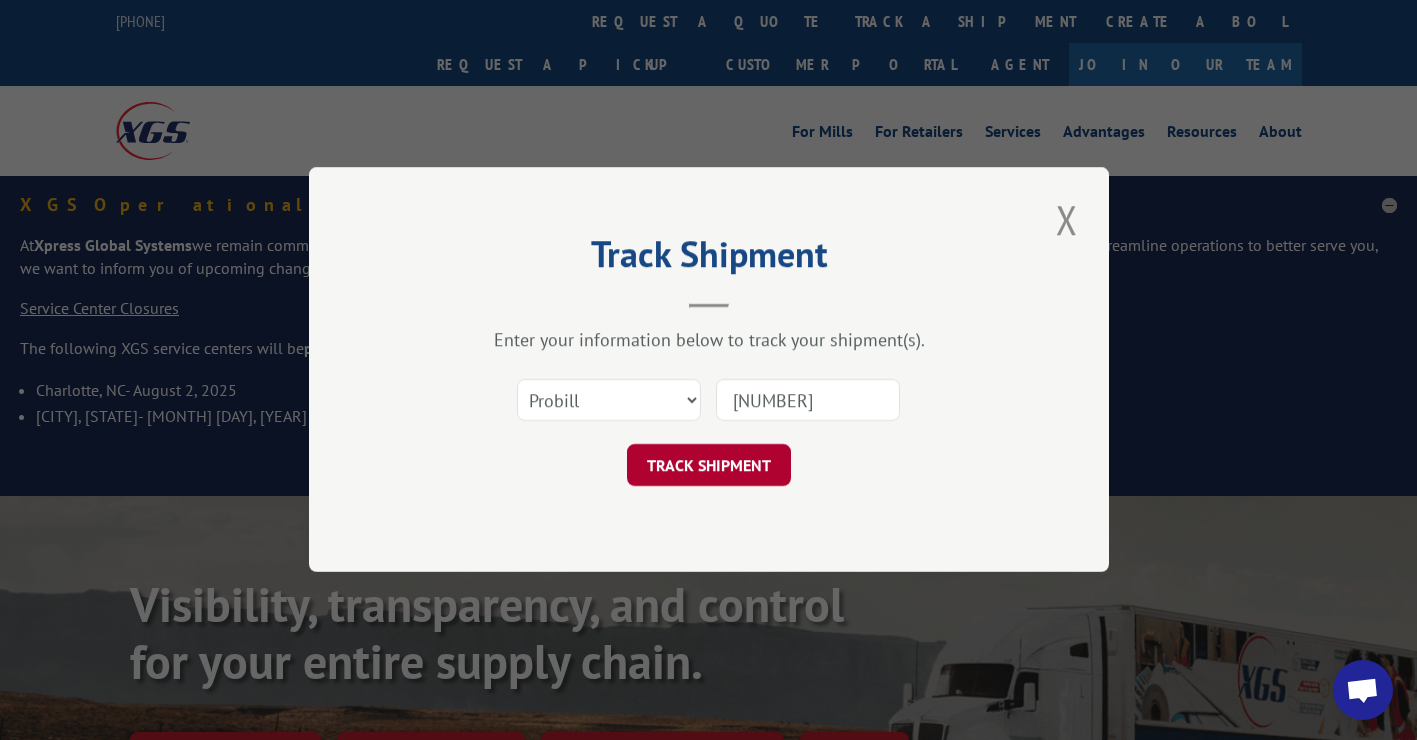 type on "17323578" 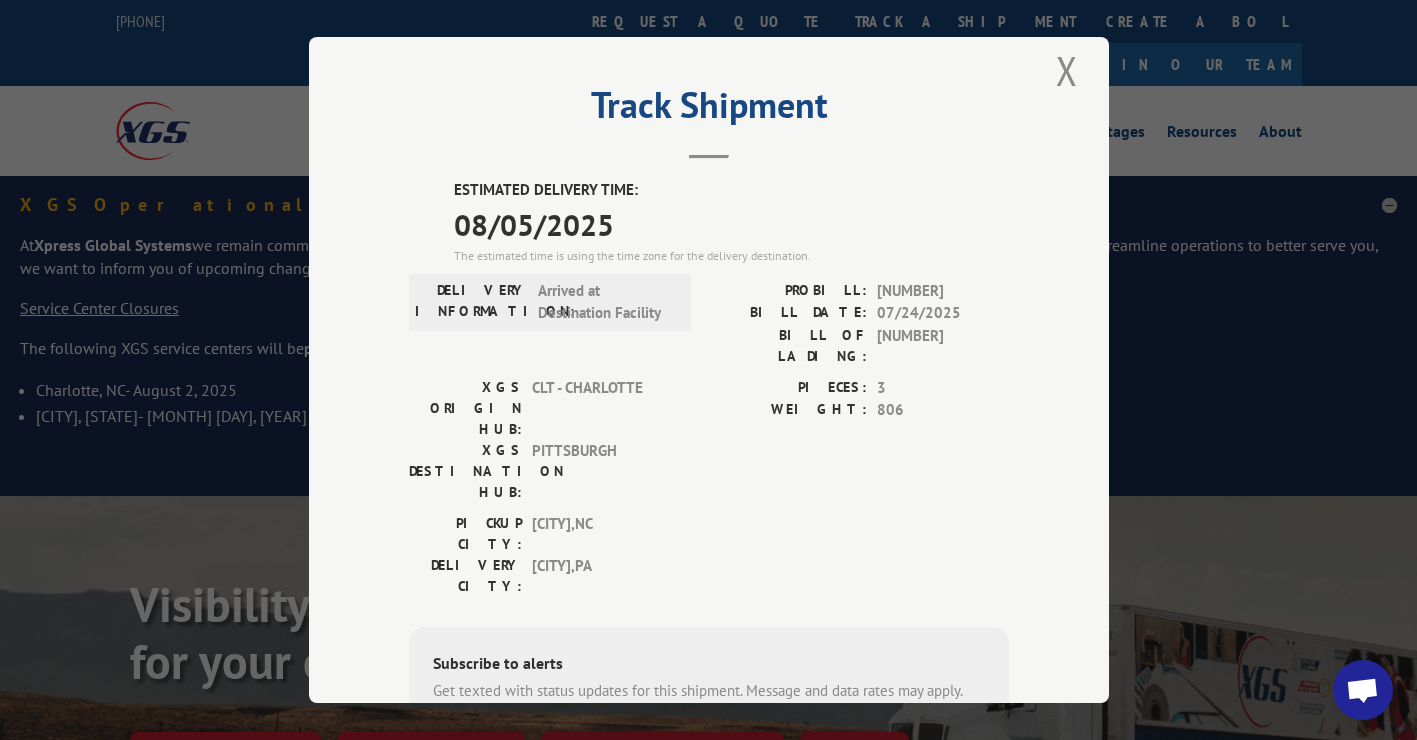 scroll, scrollTop: 0, scrollLeft: 0, axis: both 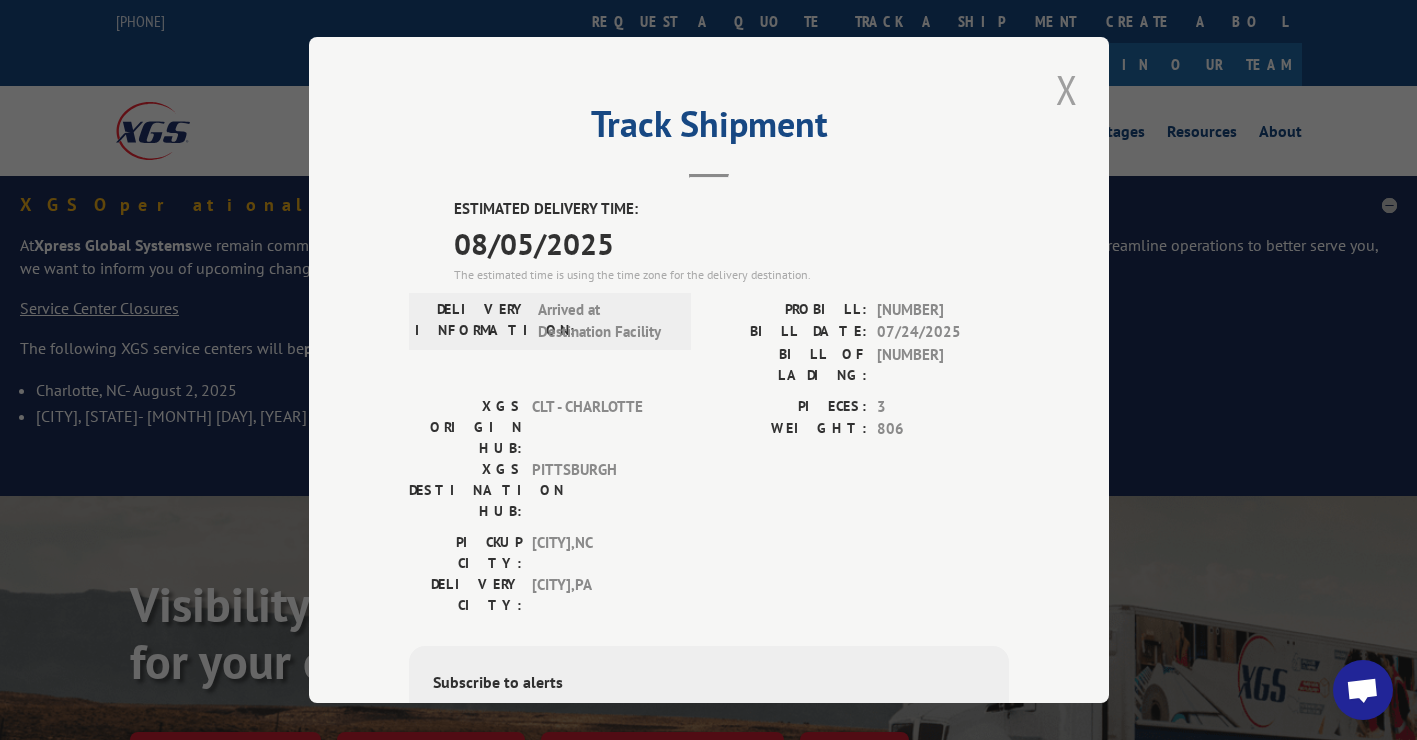 click at bounding box center (1067, 89) 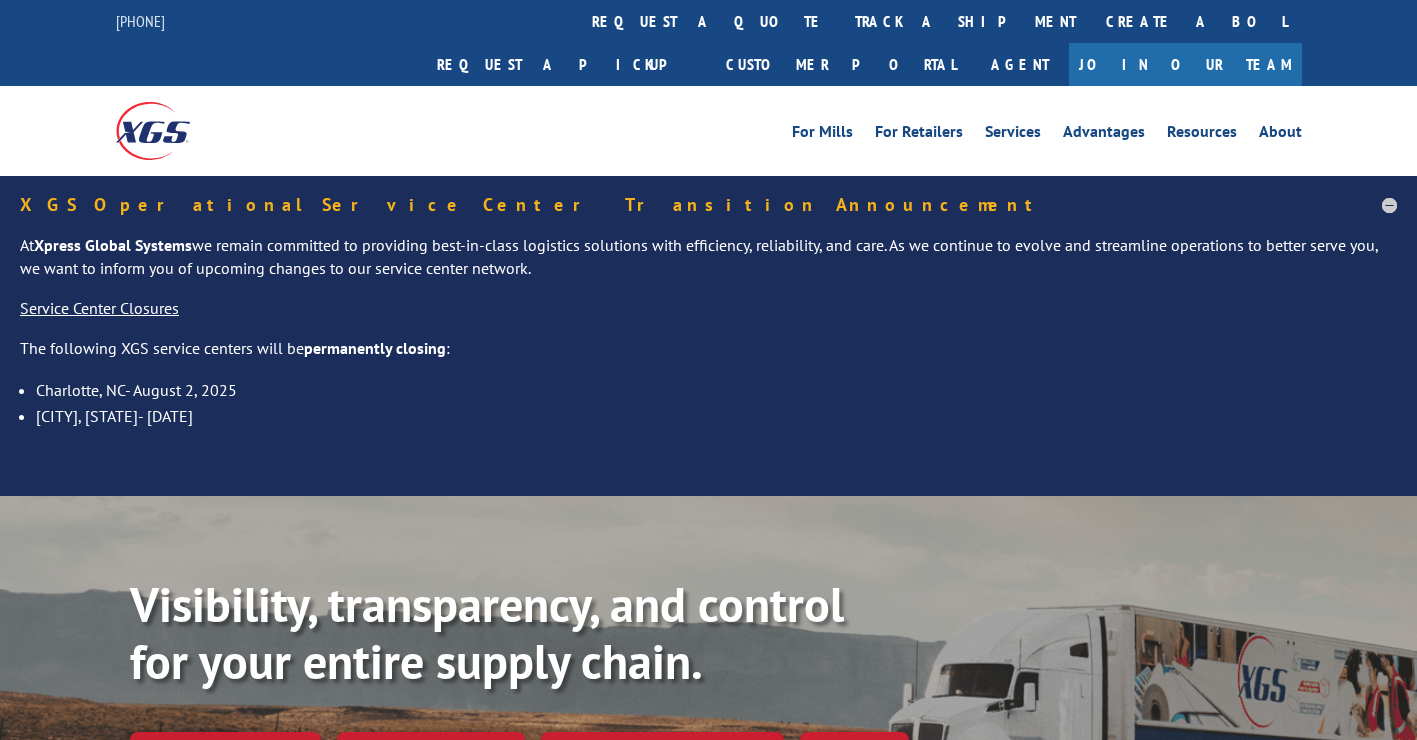 scroll, scrollTop: 0, scrollLeft: 0, axis: both 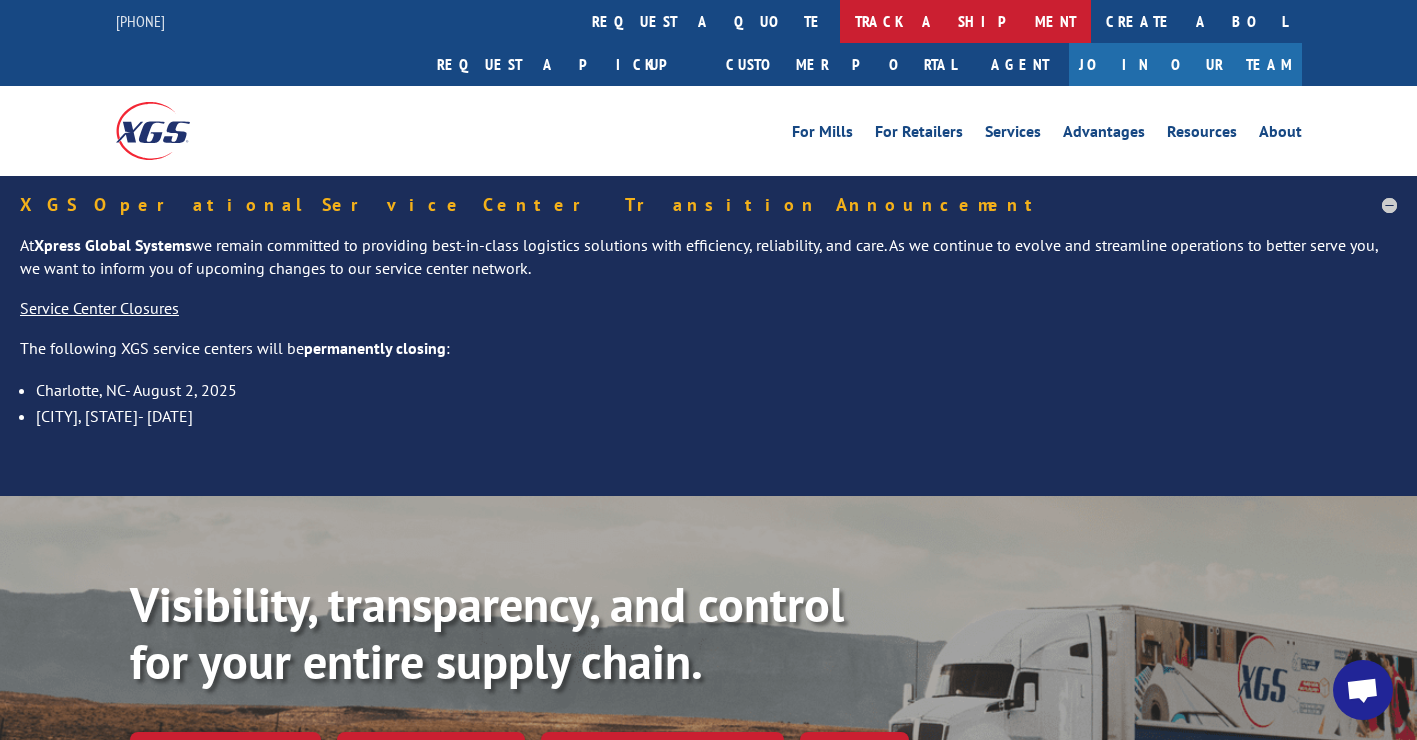 click on "track a shipment" at bounding box center (965, 21) 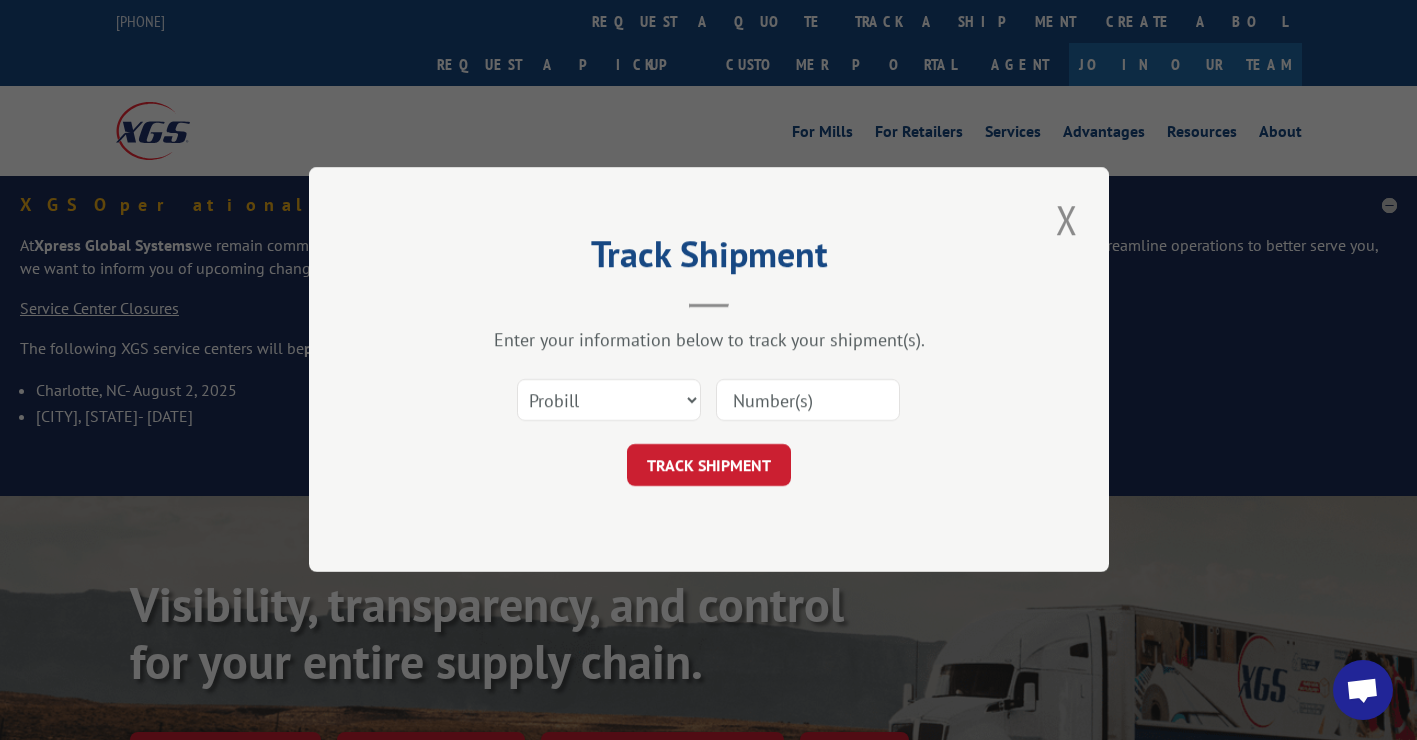 click at bounding box center (808, 401) 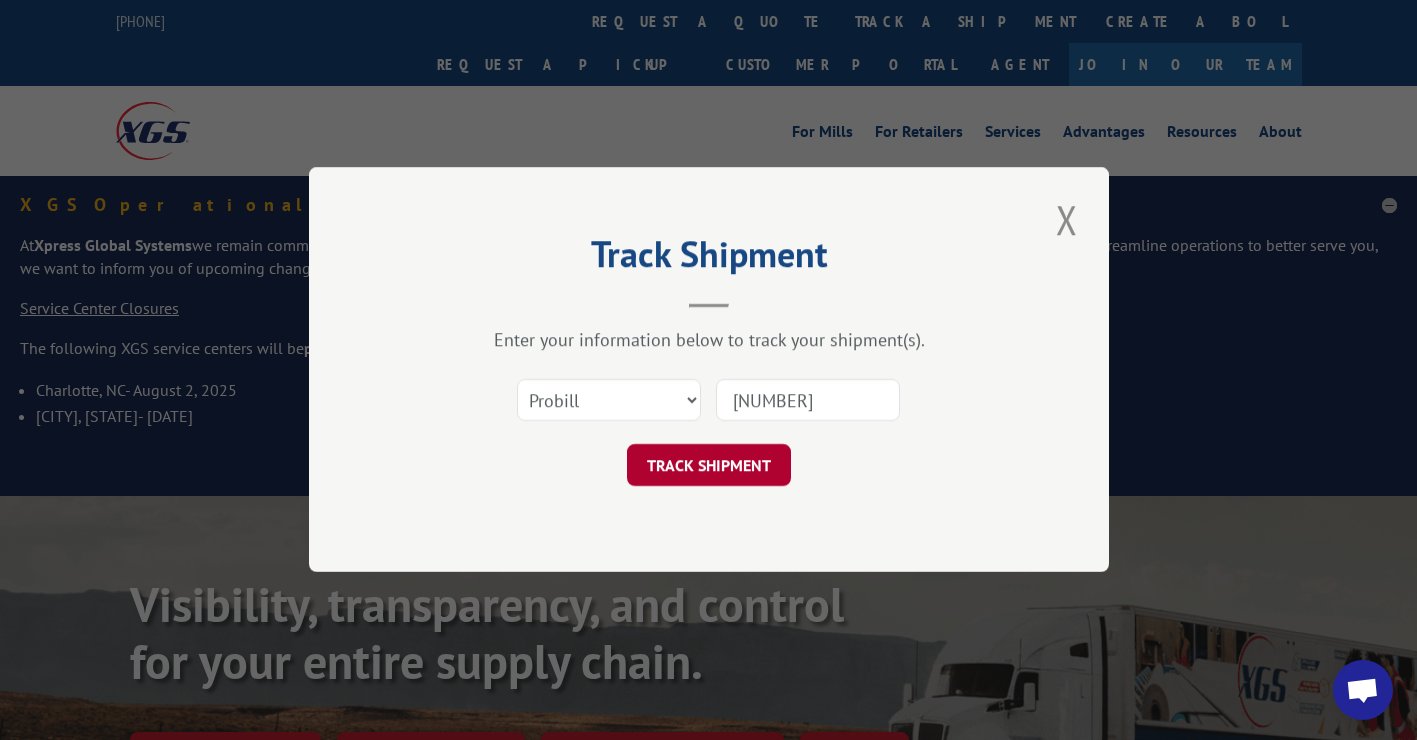 type on "17323578" 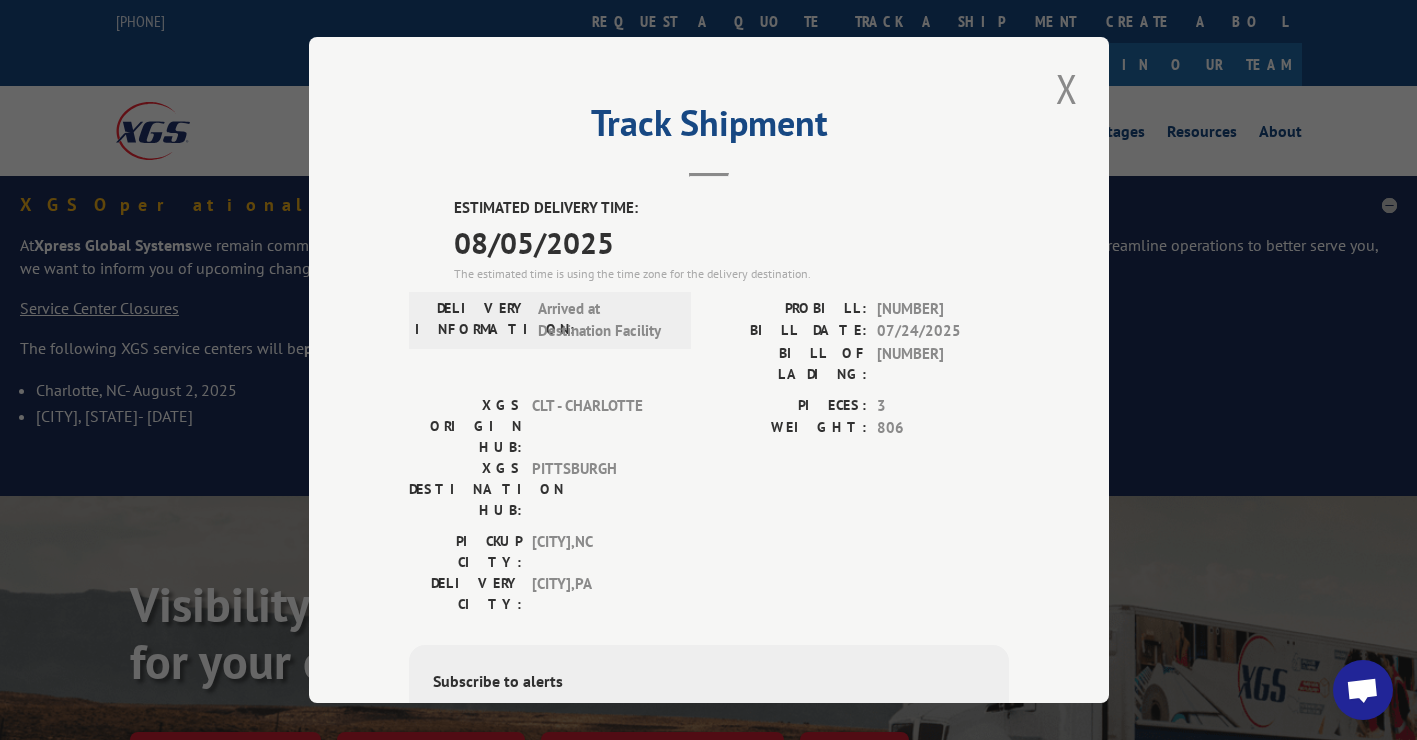scroll, scrollTop: 0, scrollLeft: 0, axis: both 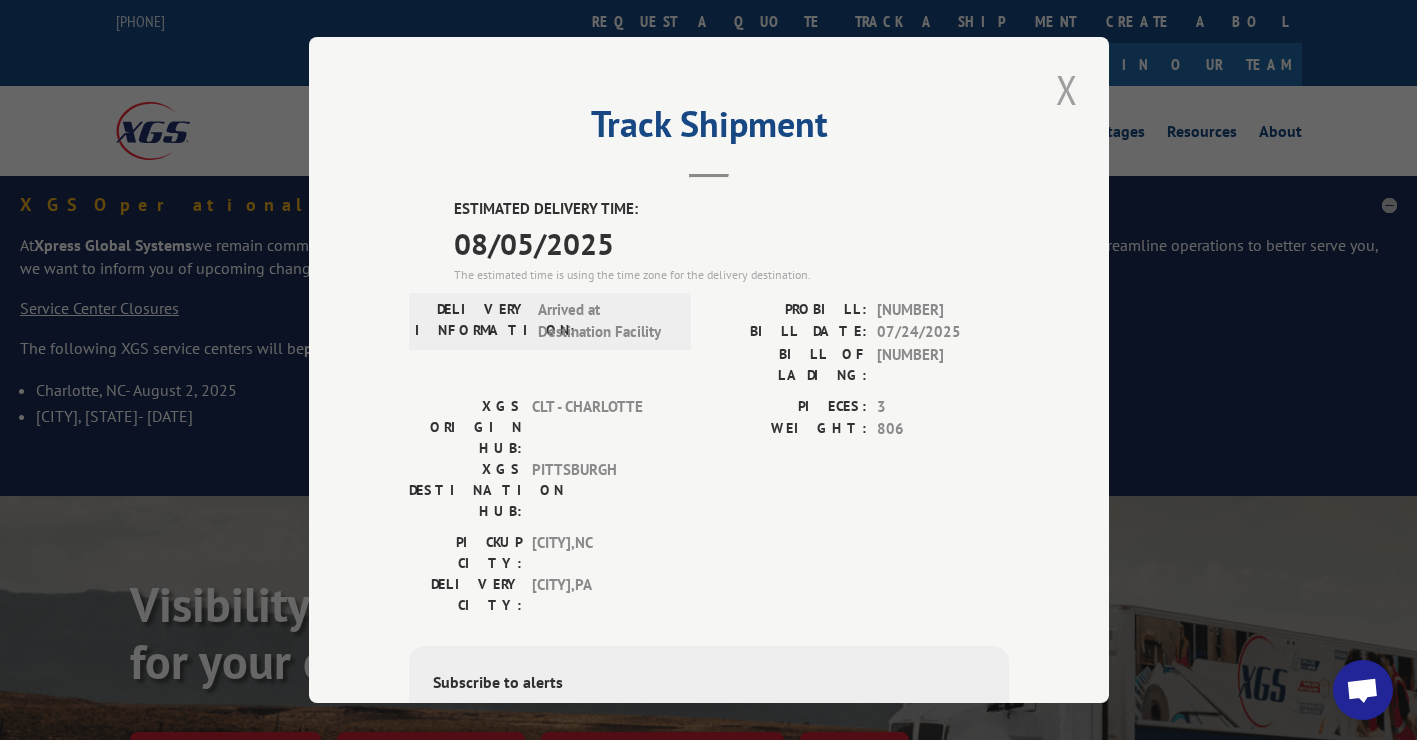 click at bounding box center [1067, 89] 